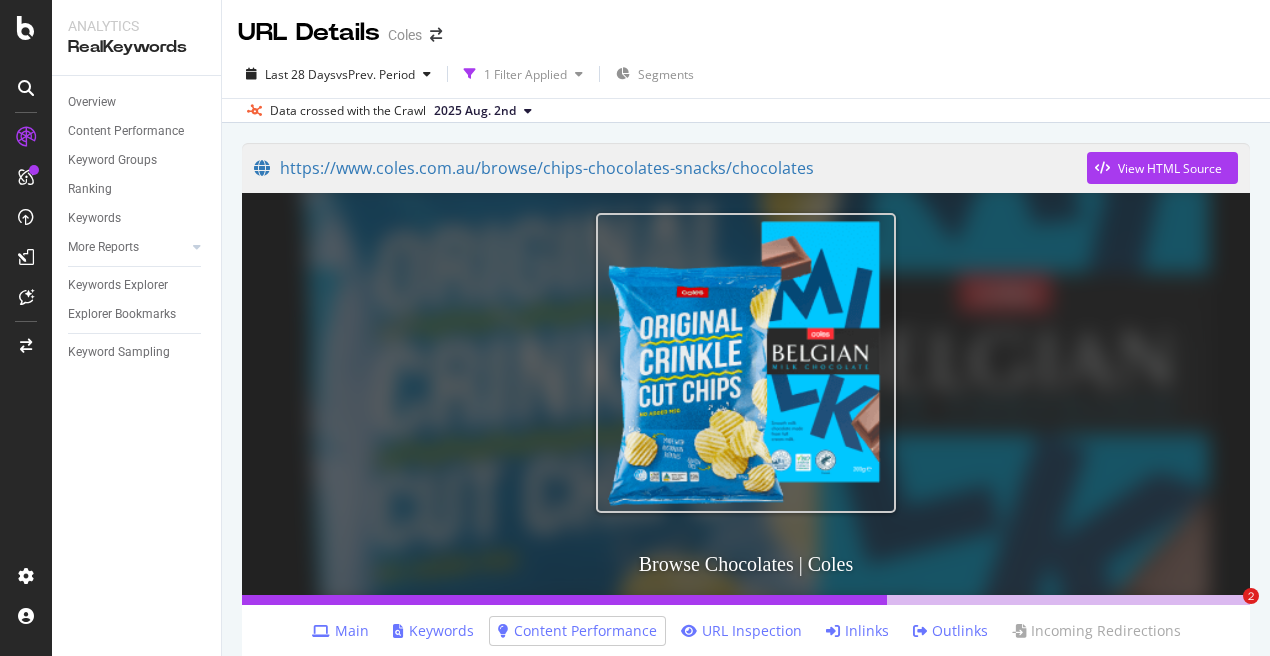 scroll, scrollTop: 0, scrollLeft: 0, axis: both 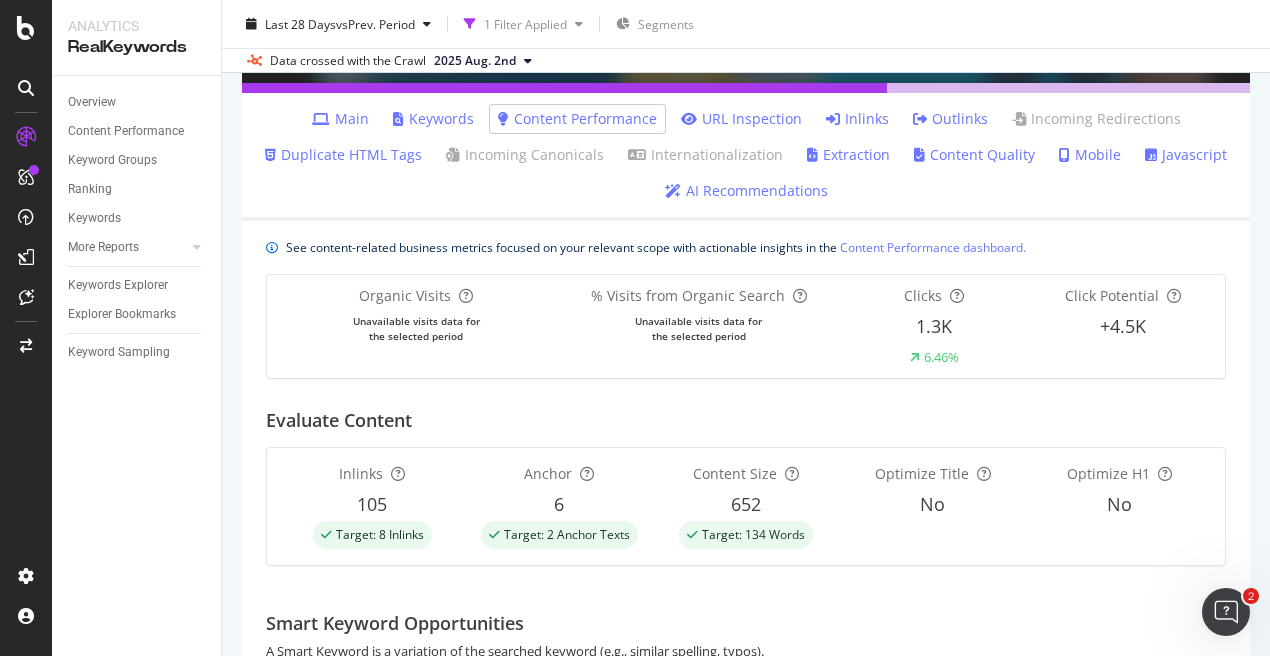 click on "Keywords" at bounding box center [433, 119] 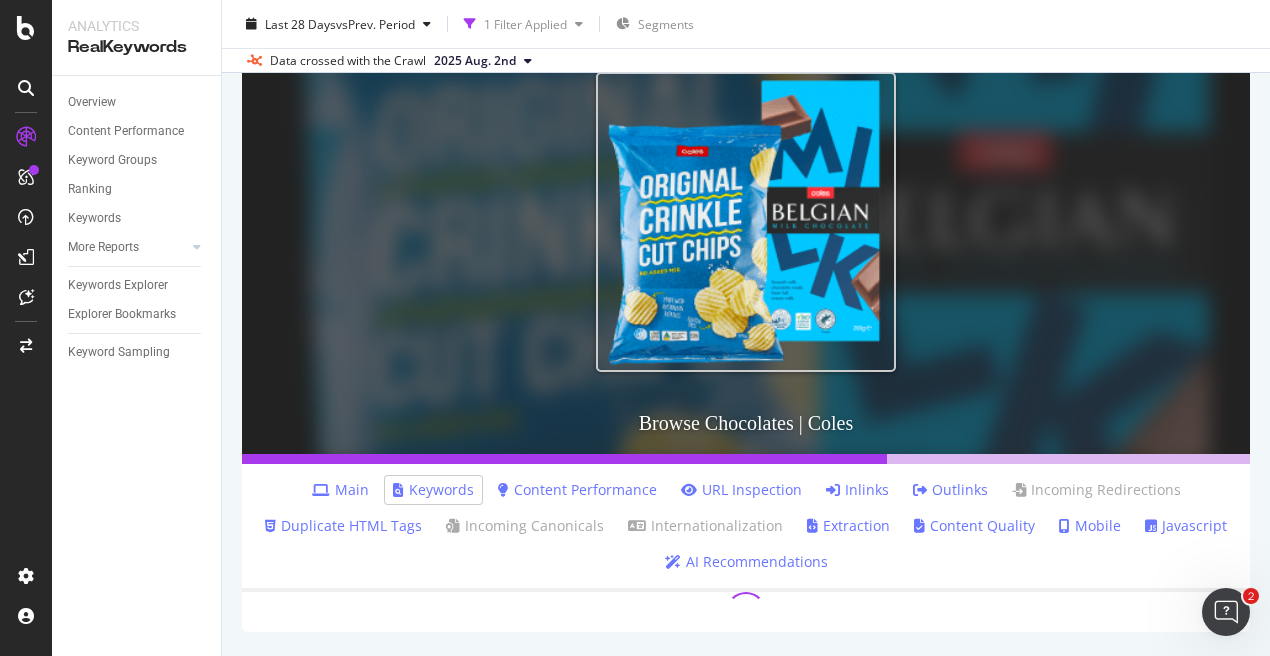 scroll, scrollTop: 0, scrollLeft: 0, axis: both 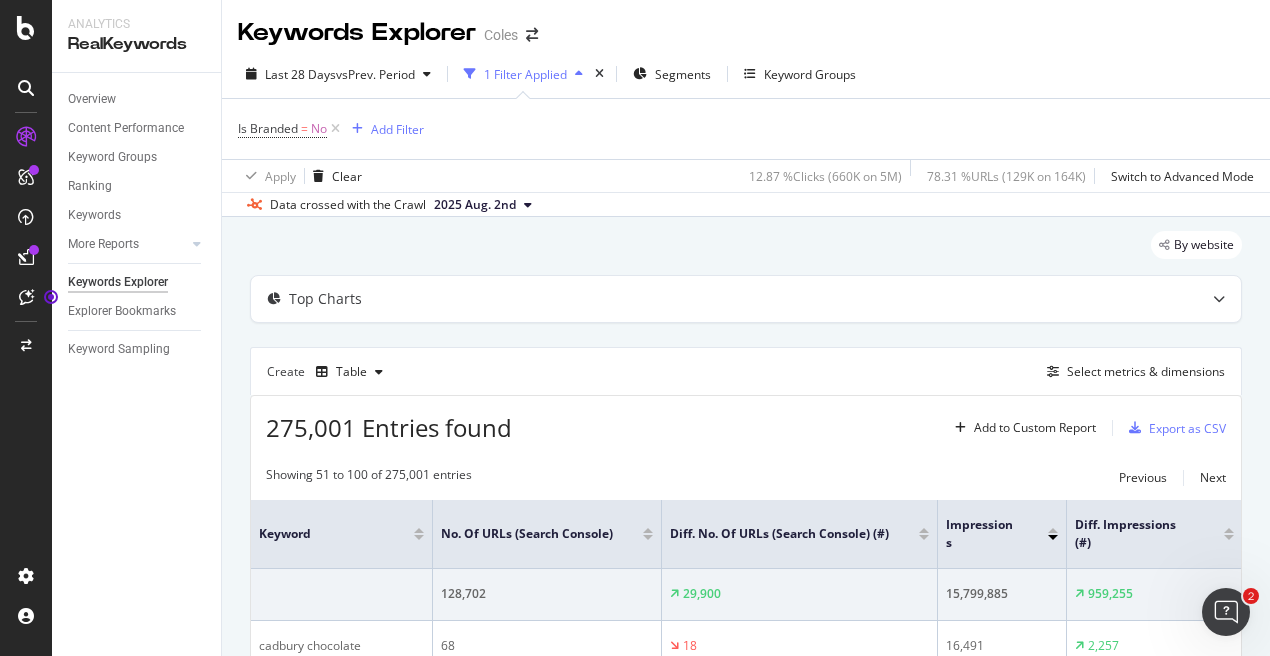 click on "1 Filter Applied" at bounding box center (525, 74) 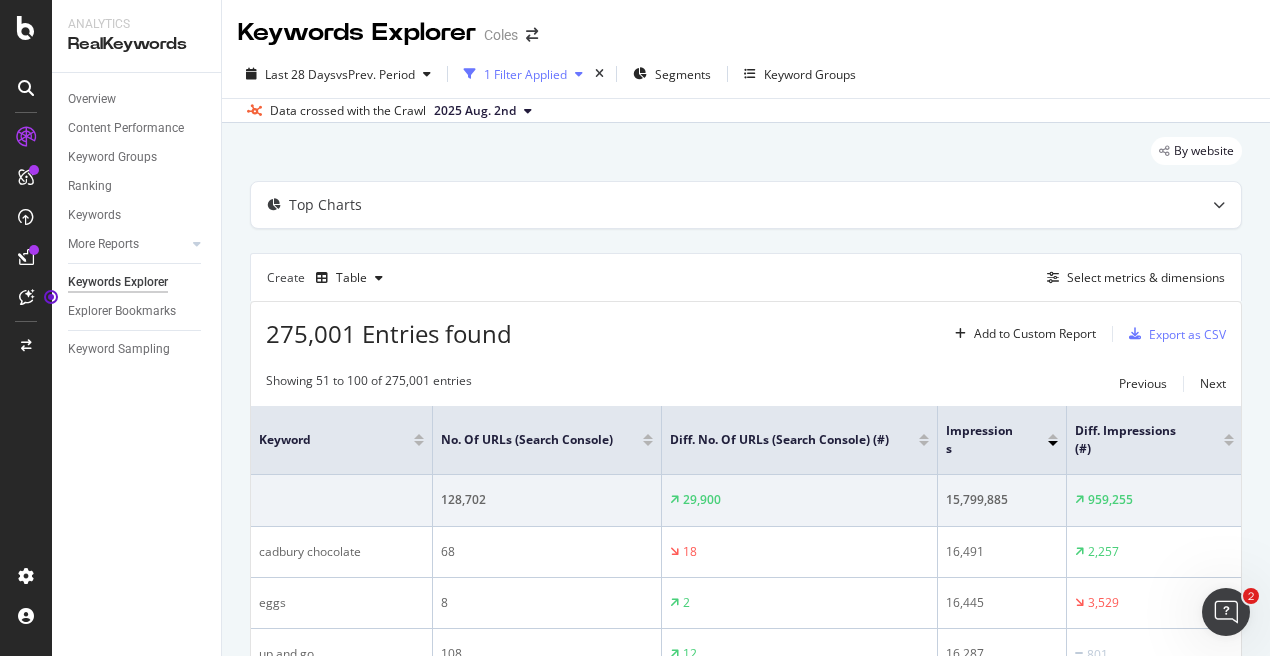 click on "1 Filter Applied" at bounding box center (525, 74) 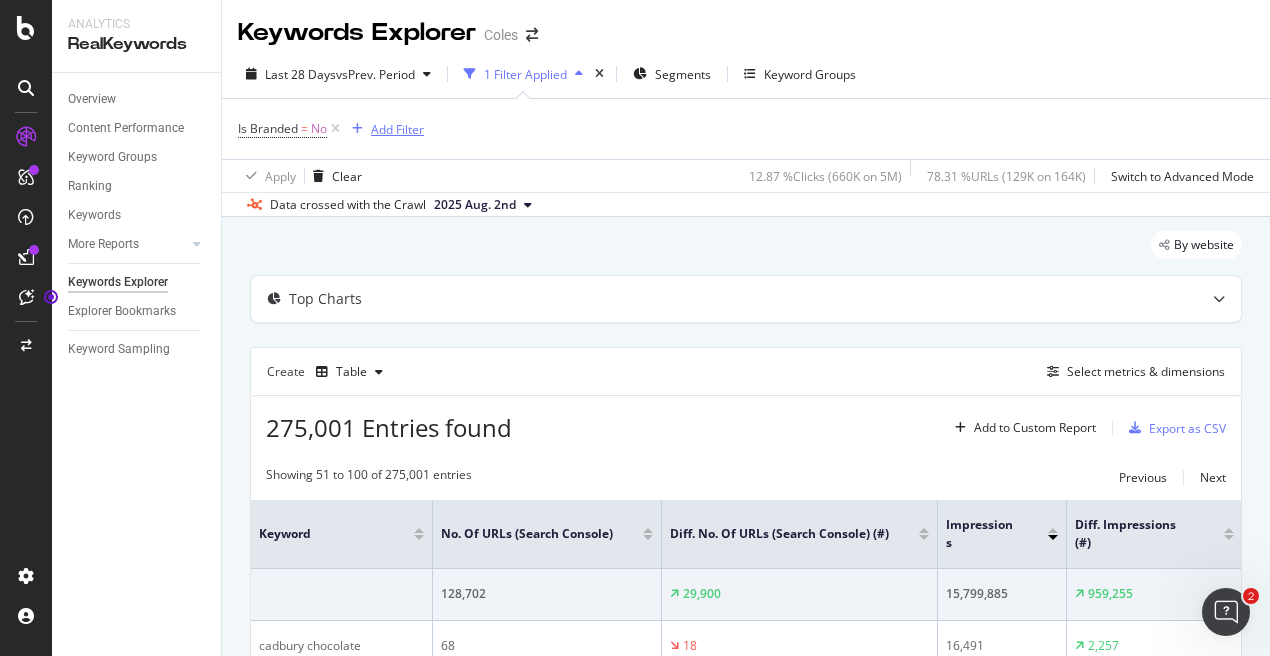 click on "Add Filter" at bounding box center (384, 129) 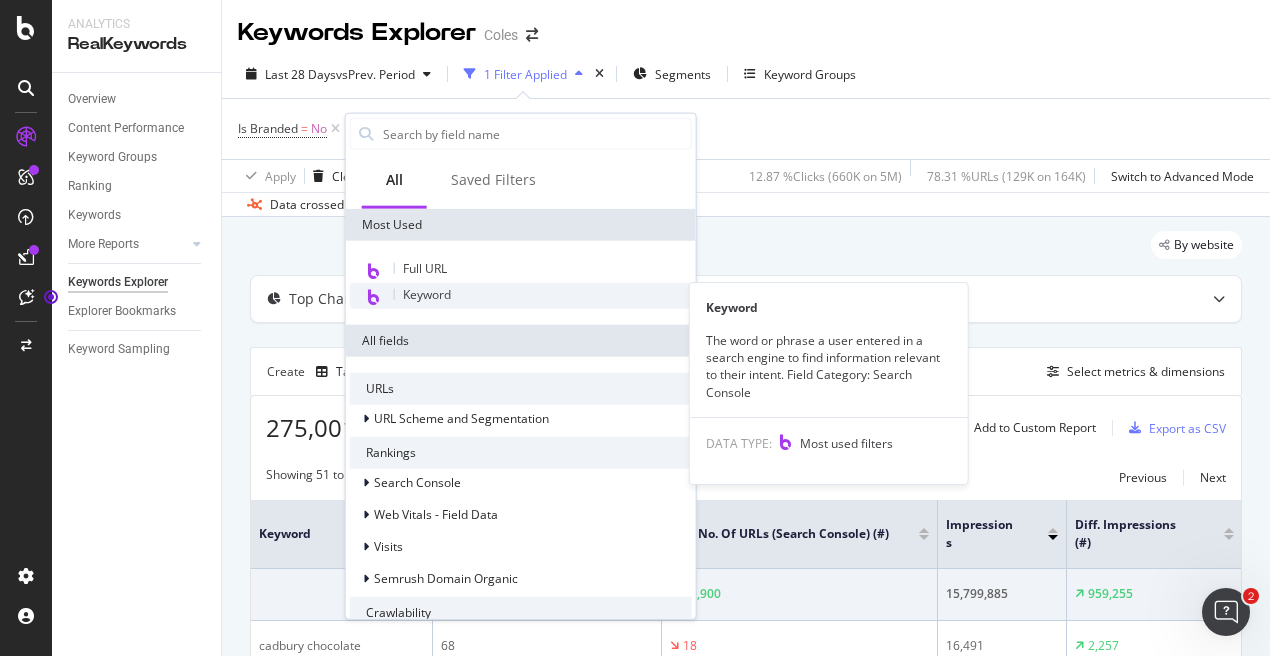 click on "Keyword" at bounding box center (427, 294) 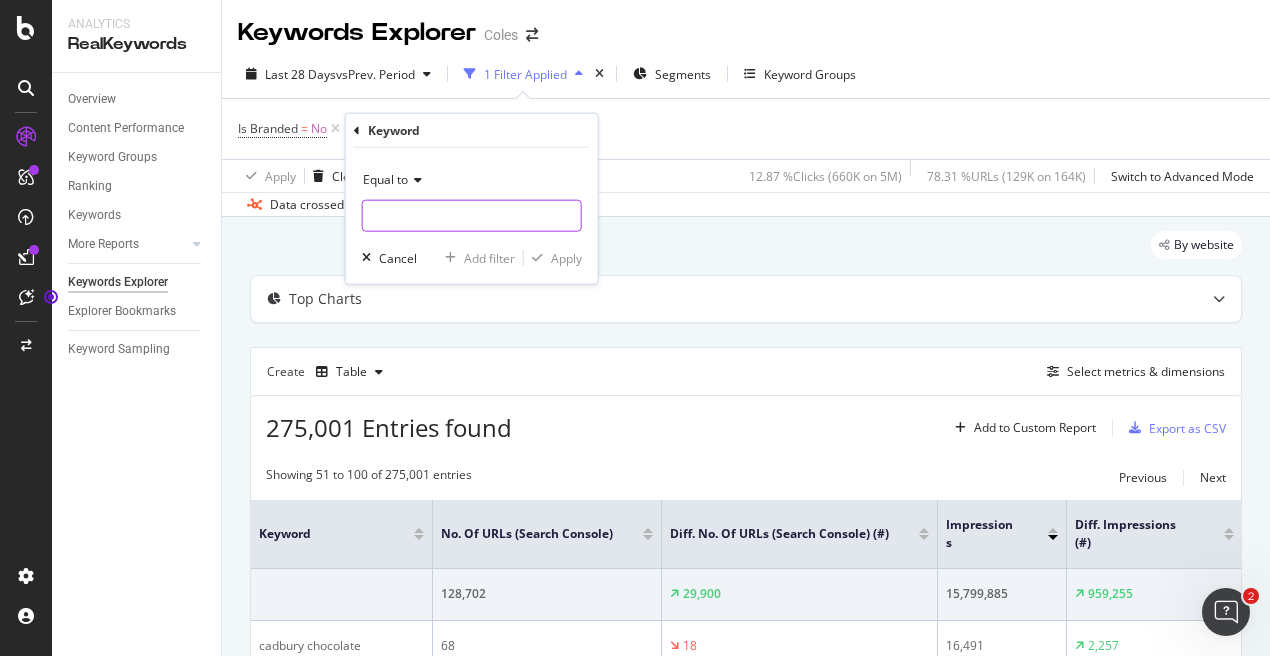 click at bounding box center [472, 216] 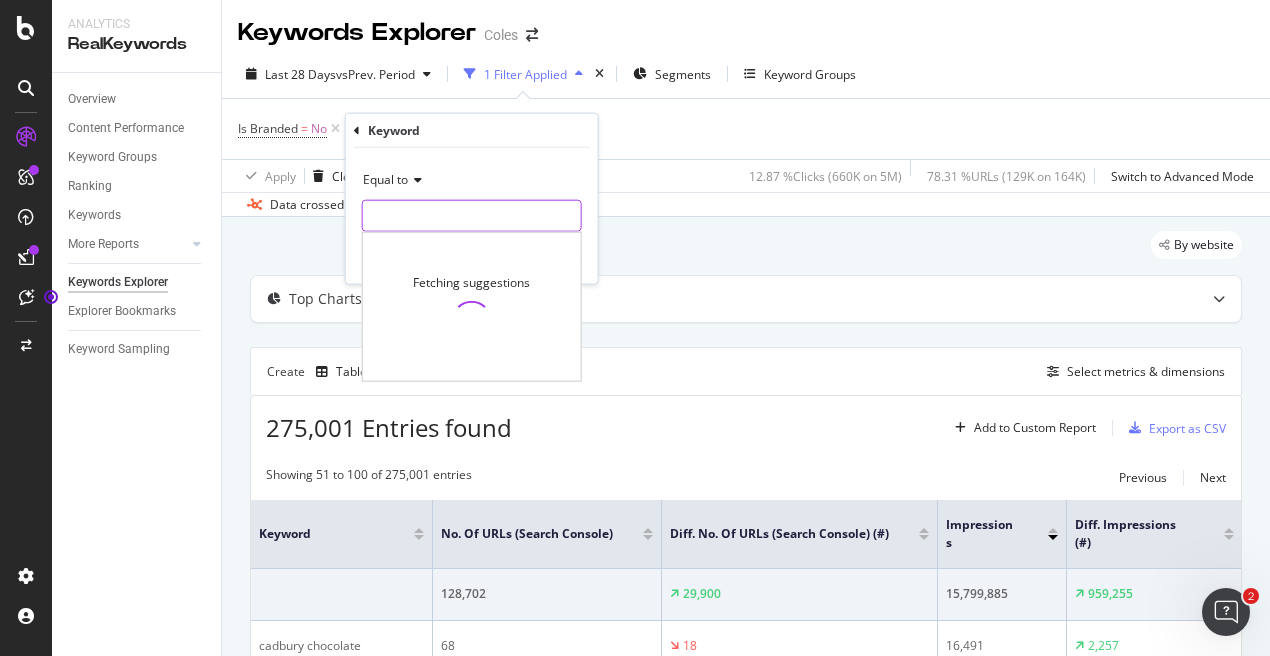 paste on "kataifi" 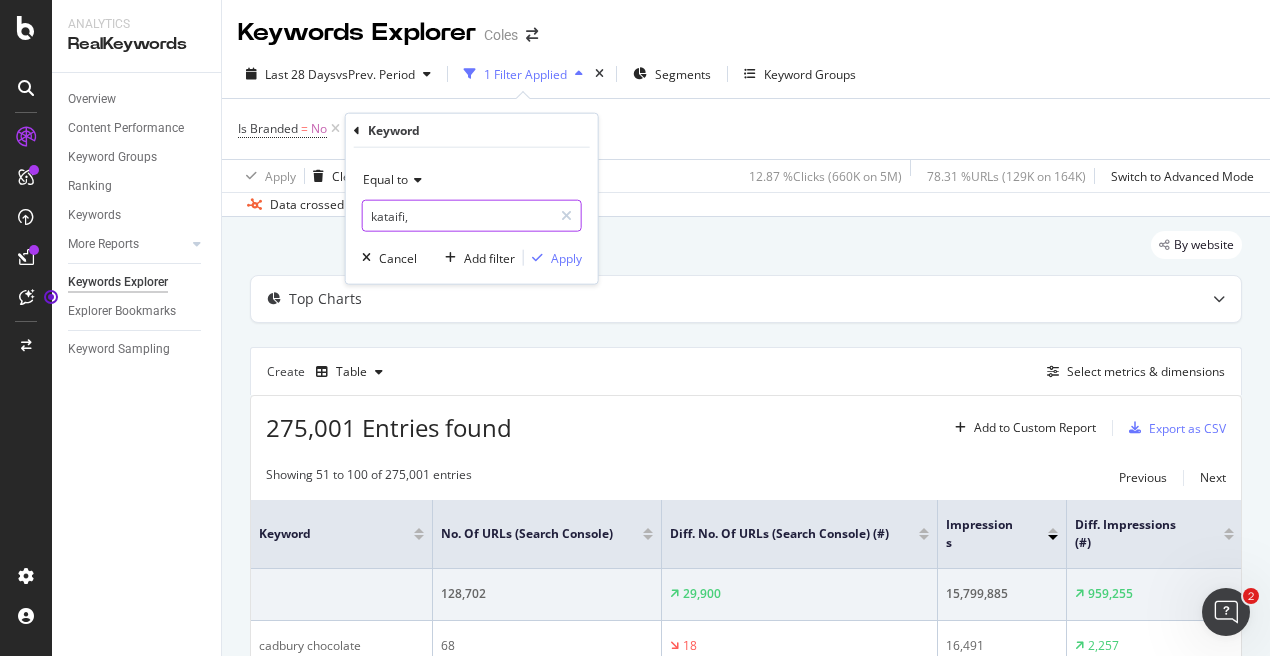 type on "kataifi," 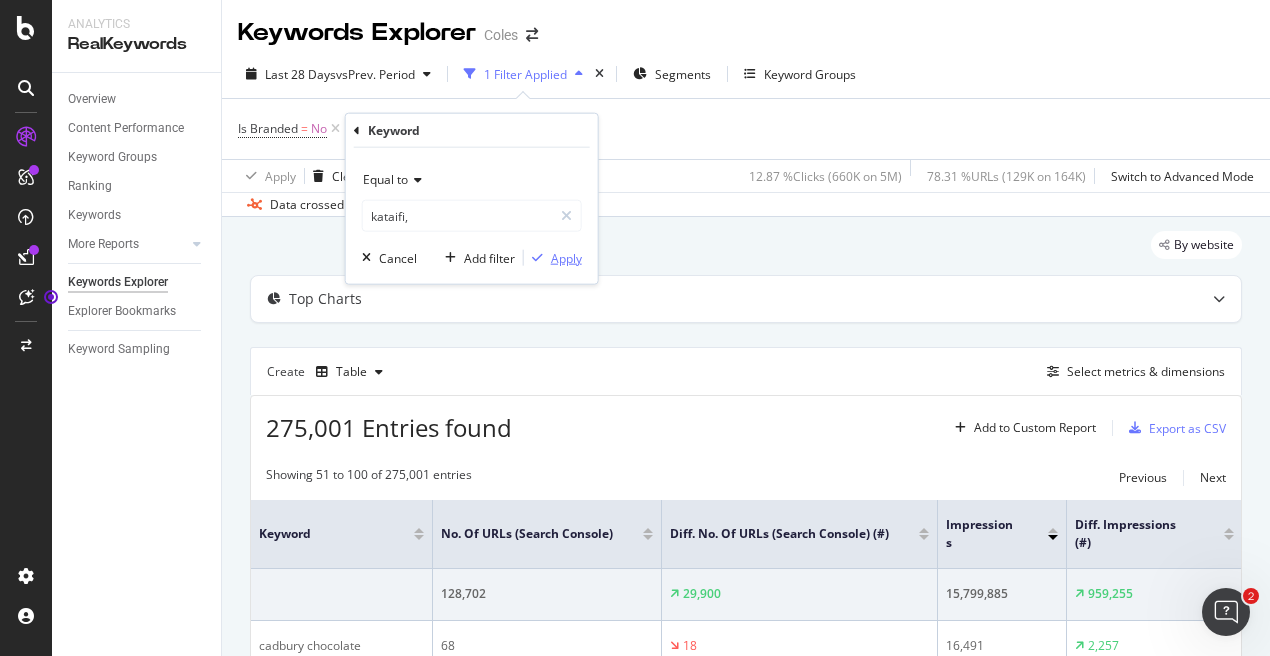 click on "Apply" at bounding box center (566, 257) 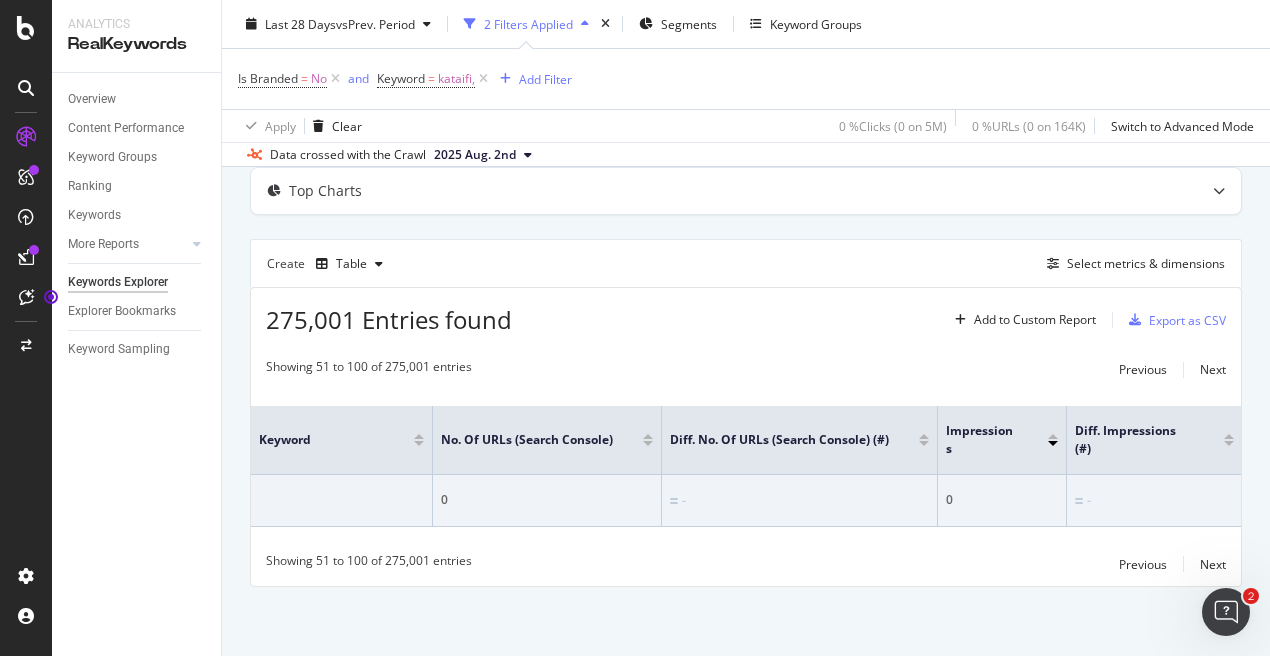 scroll, scrollTop: 0, scrollLeft: 0, axis: both 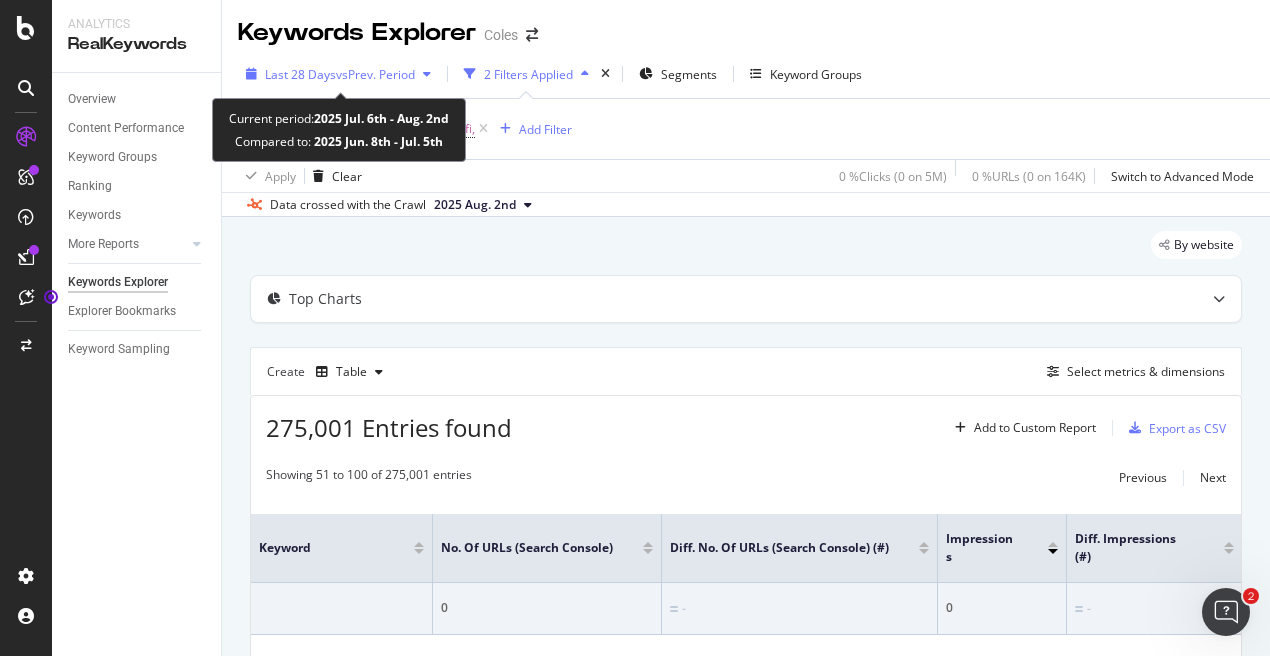click on "vs  Prev. Period" at bounding box center (375, 74) 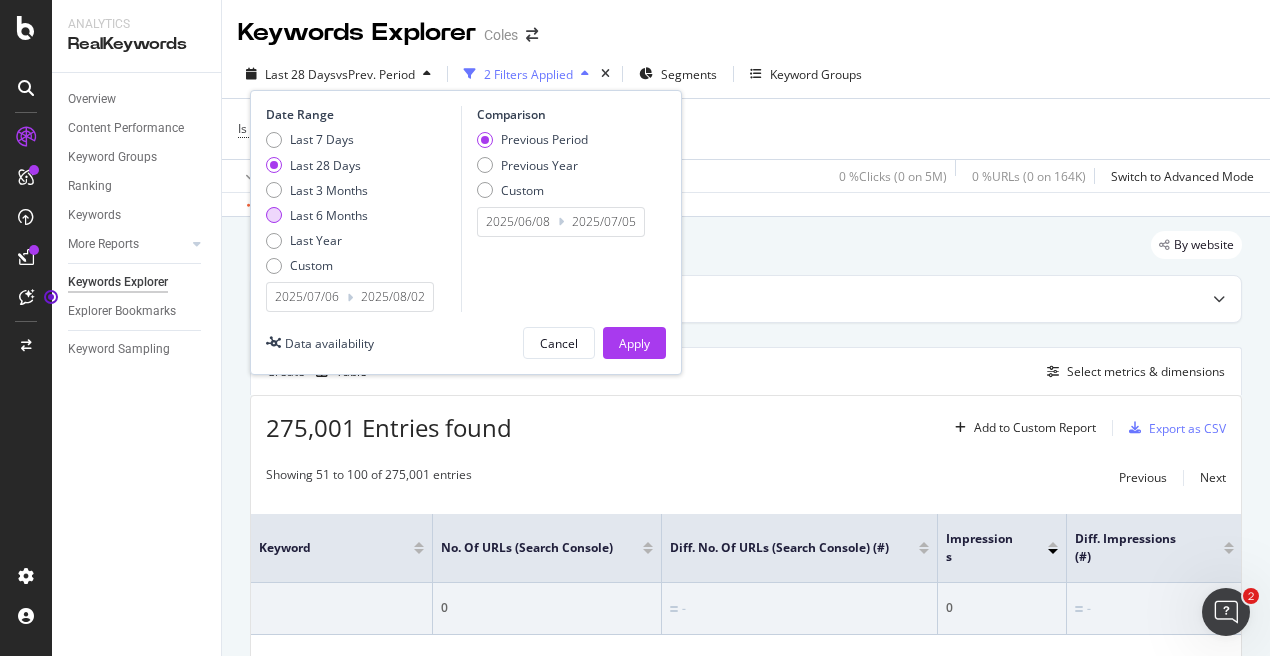 click at bounding box center [274, 215] 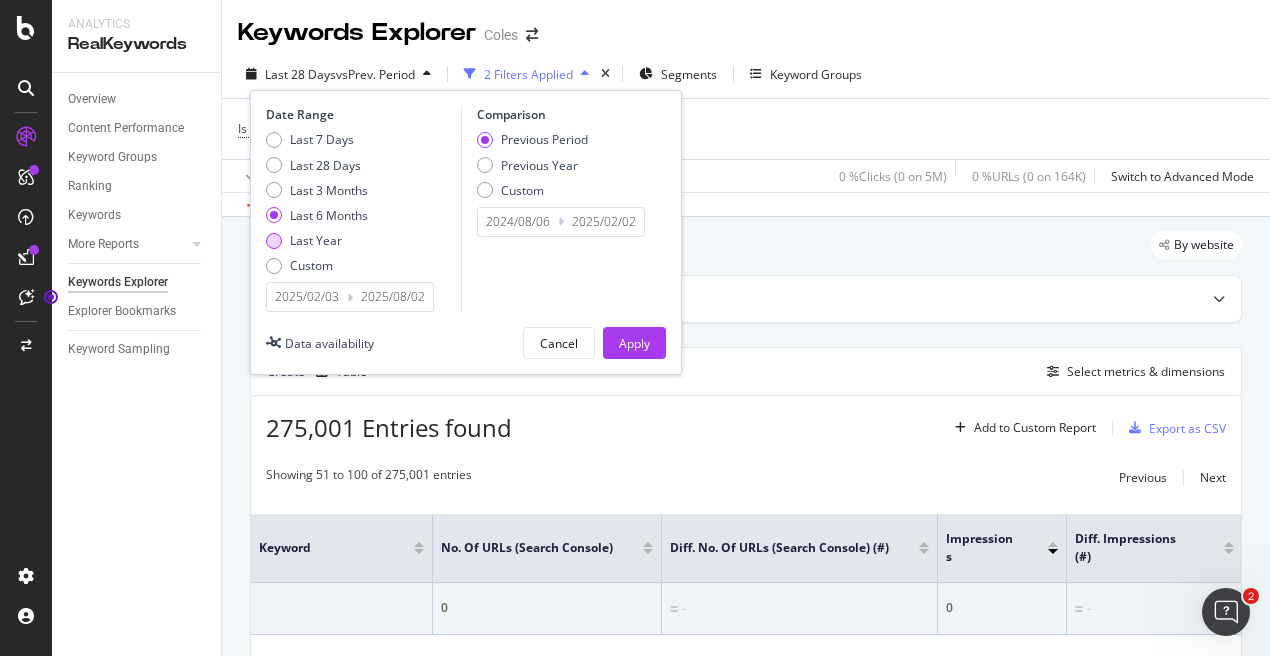 click at bounding box center (274, 241) 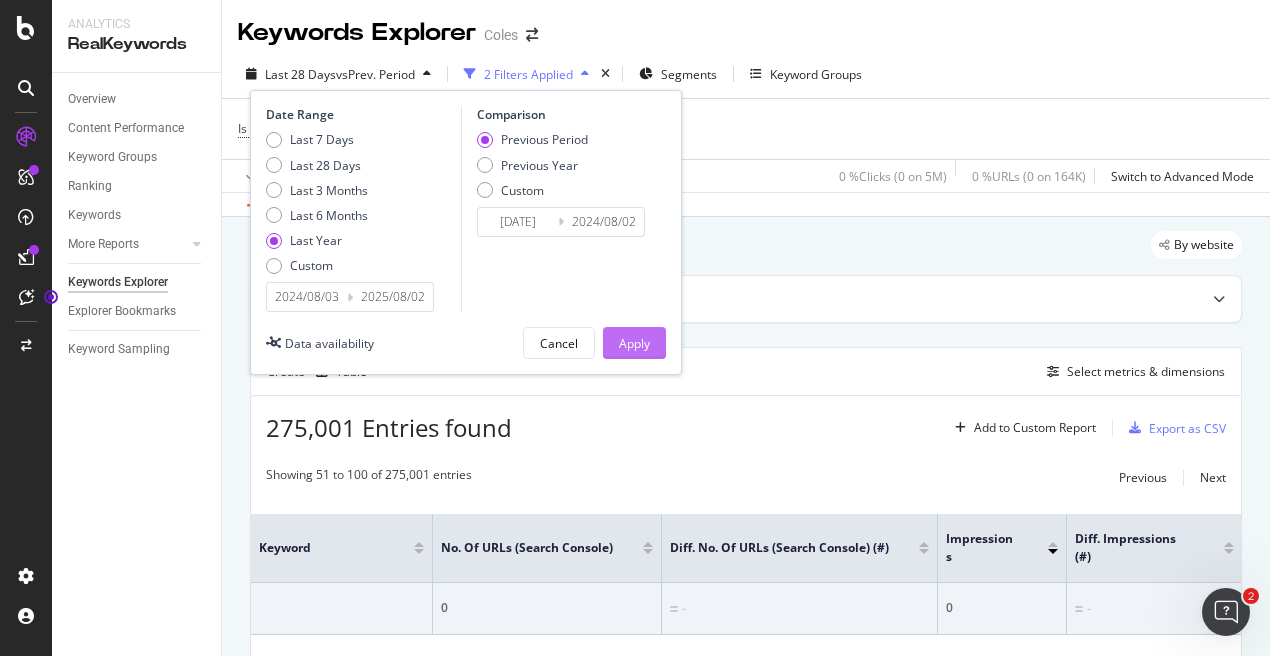 click on "Apply" at bounding box center (634, 343) 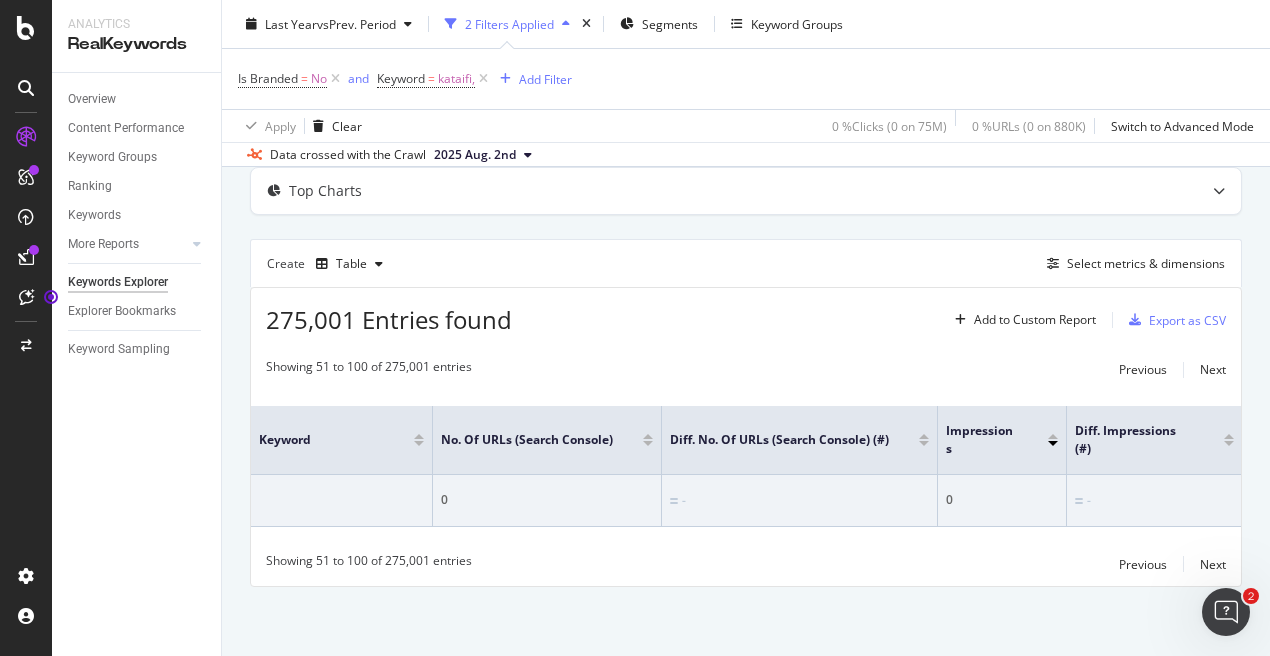 scroll, scrollTop: 0, scrollLeft: 0, axis: both 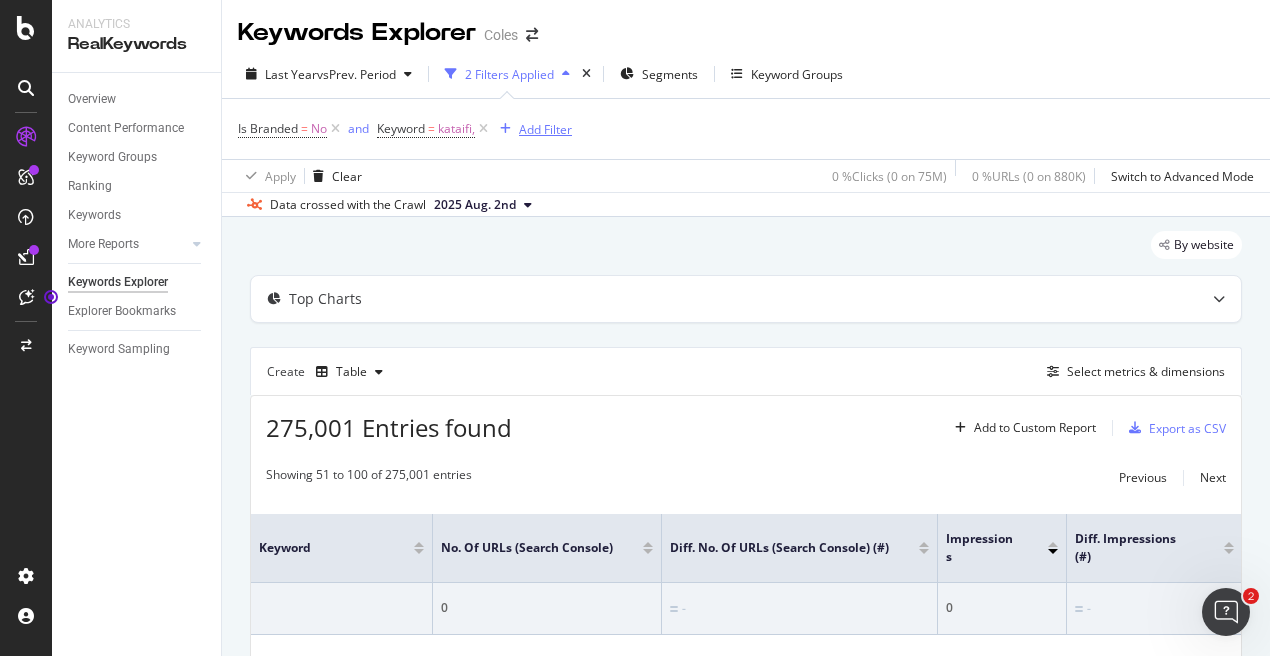 click on "Add Filter" at bounding box center (545, 129) 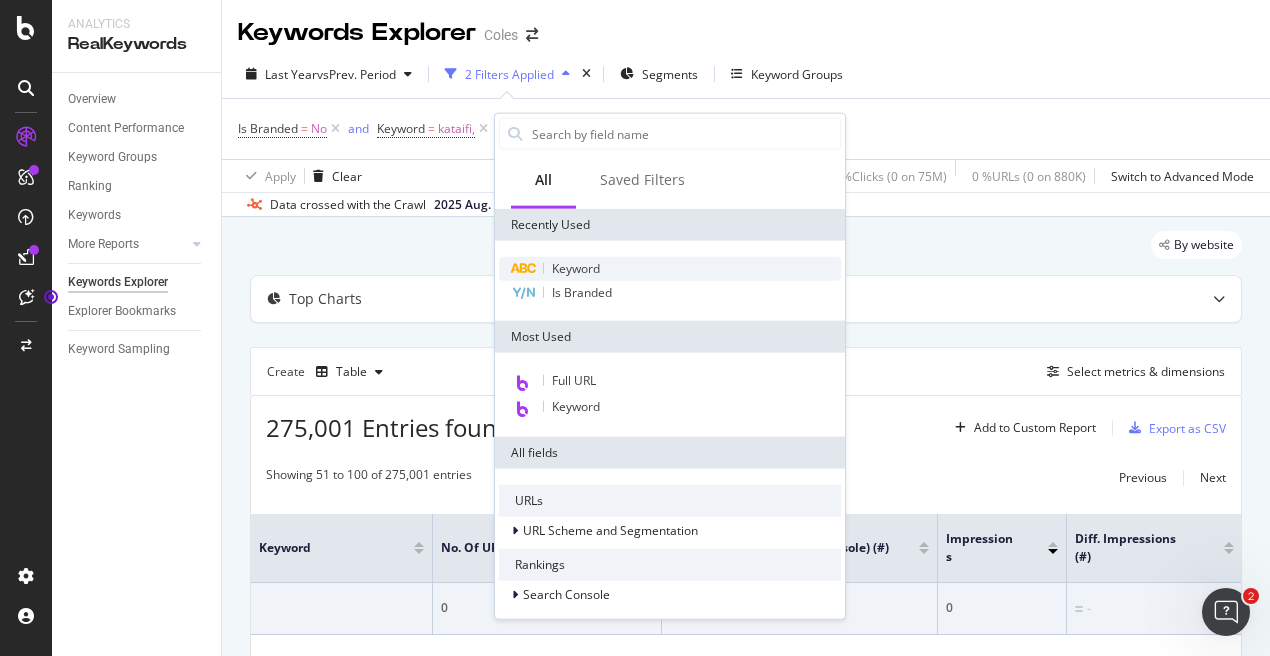 click on "Keyword" at bounding box center [576, 268] 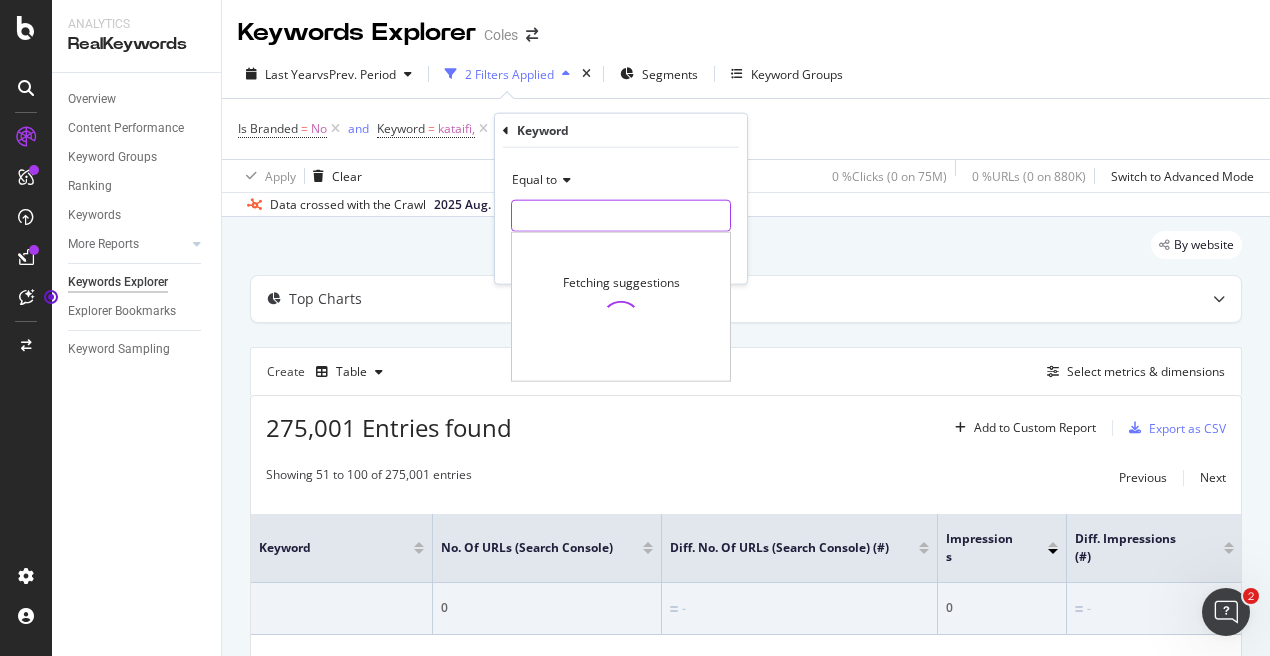 click at bounding box center (621, 216) 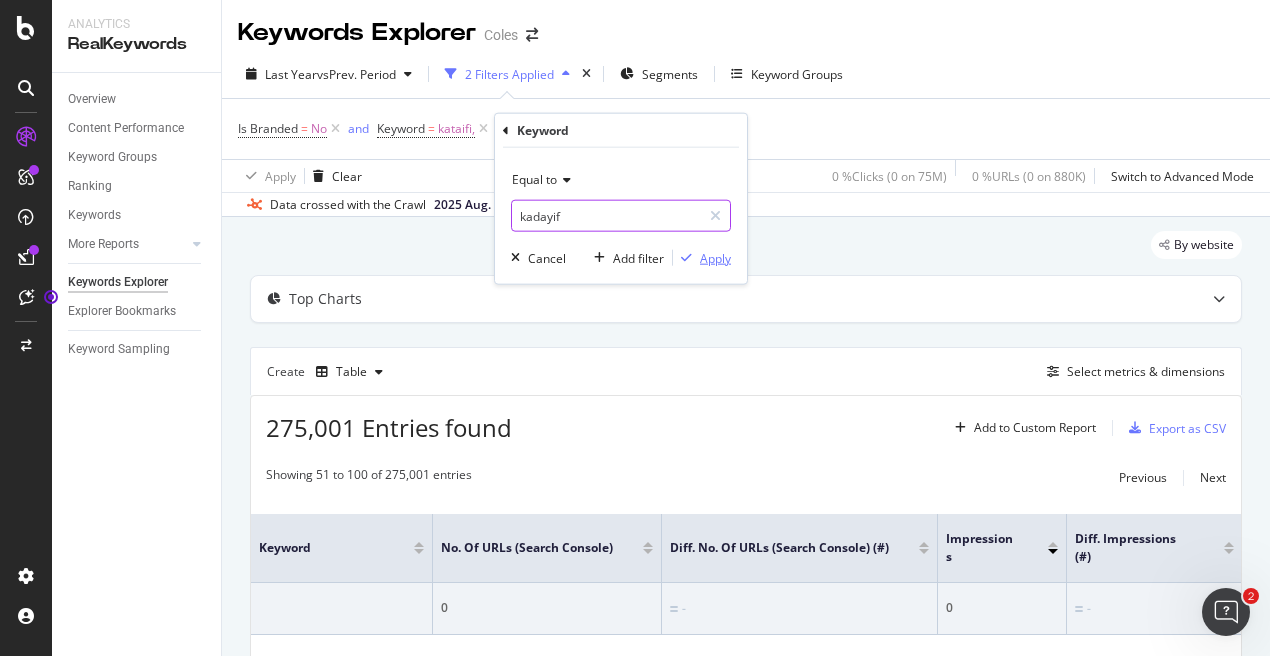 type on "kadayif" 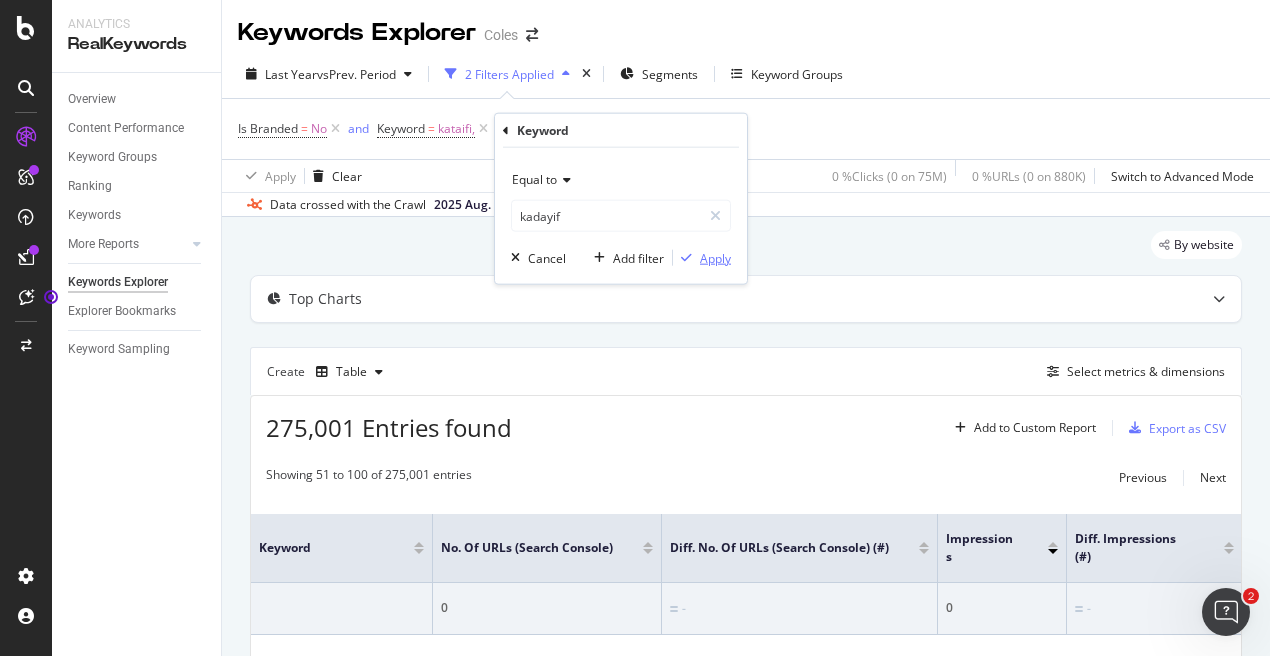 click on "Apply" at bounding box center [715, 257] 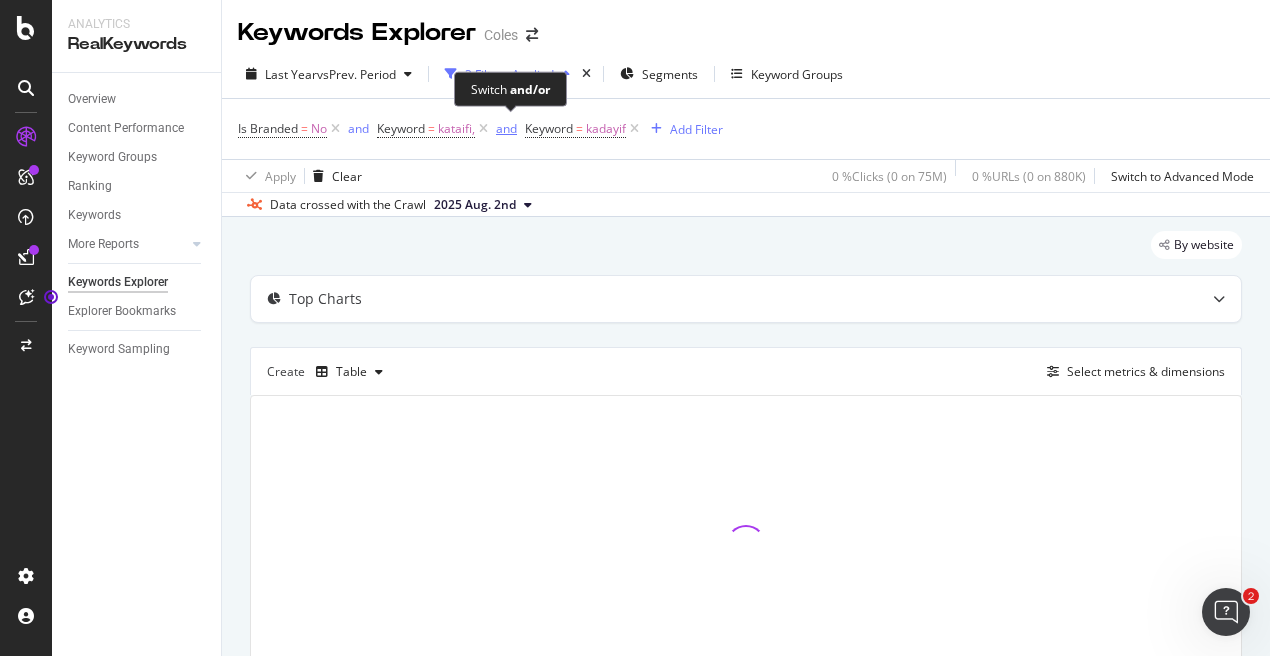 click on "and" at bounding box center (506, 128) 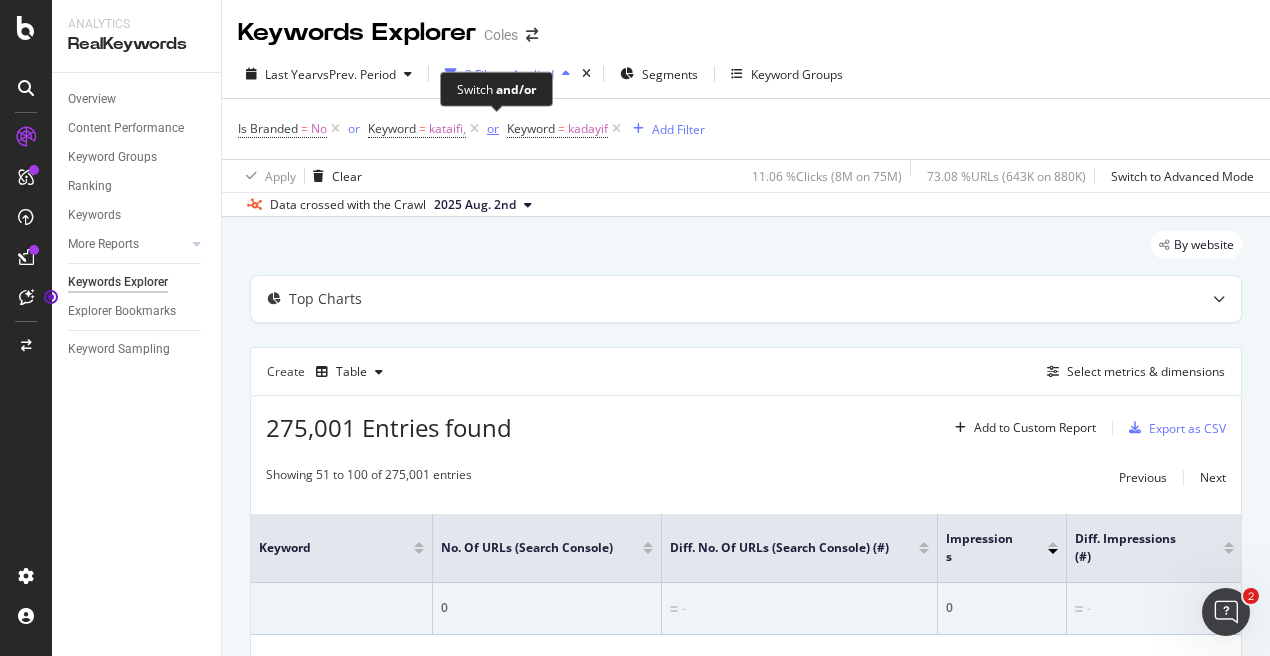 scroll, scrollTop: 108, scrollLeft: 0, axis: vertical 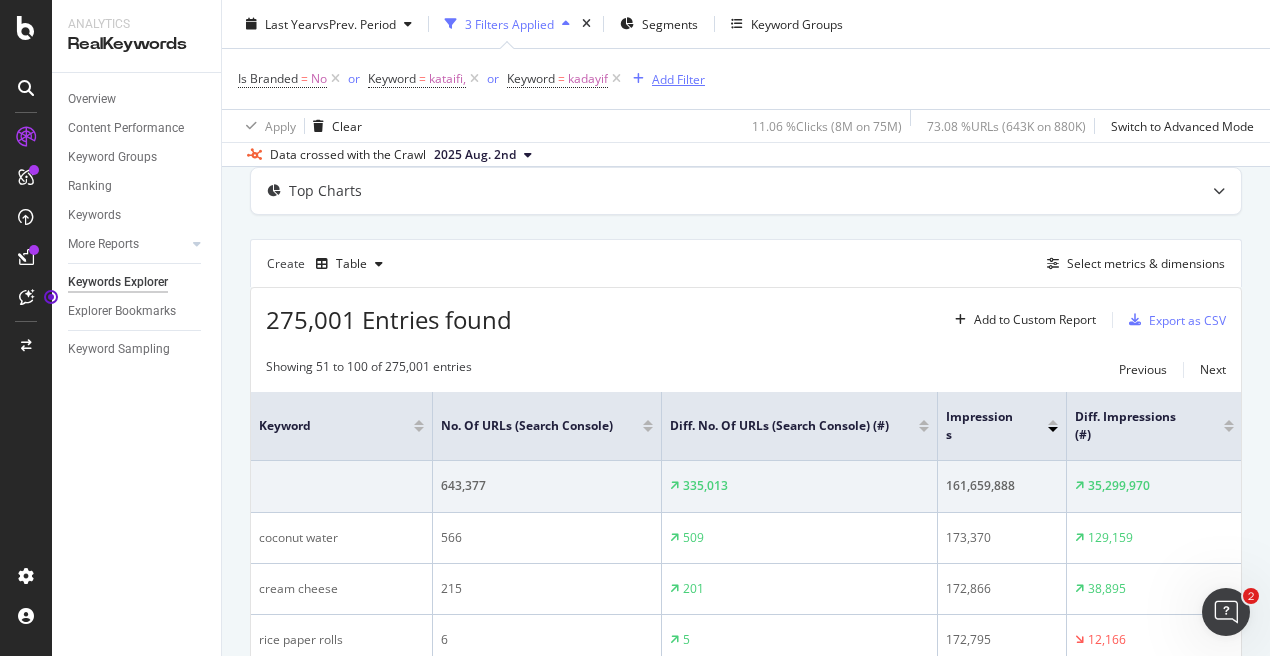 click on "Add Filter" at bounding box center [678, 78] 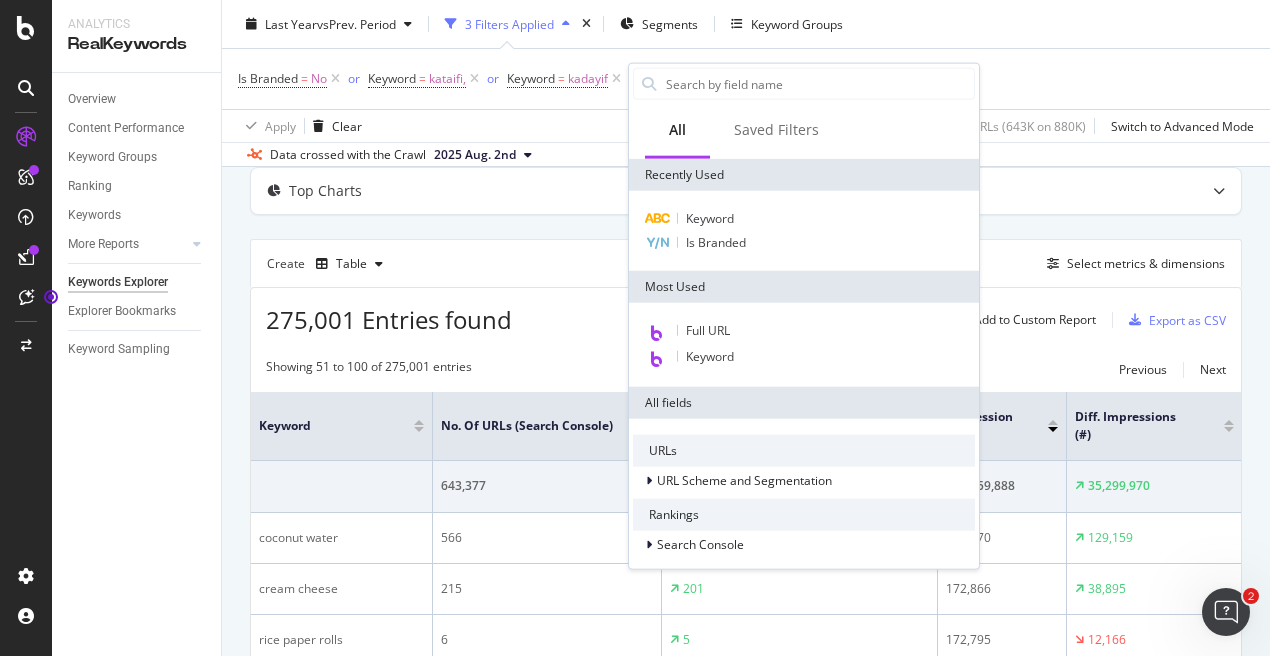 click on "Is Branded   =     No or Keyword   =     kataifi,  or Keyword   =     kadayif  Add Filter" at bounding box center (746, 79) 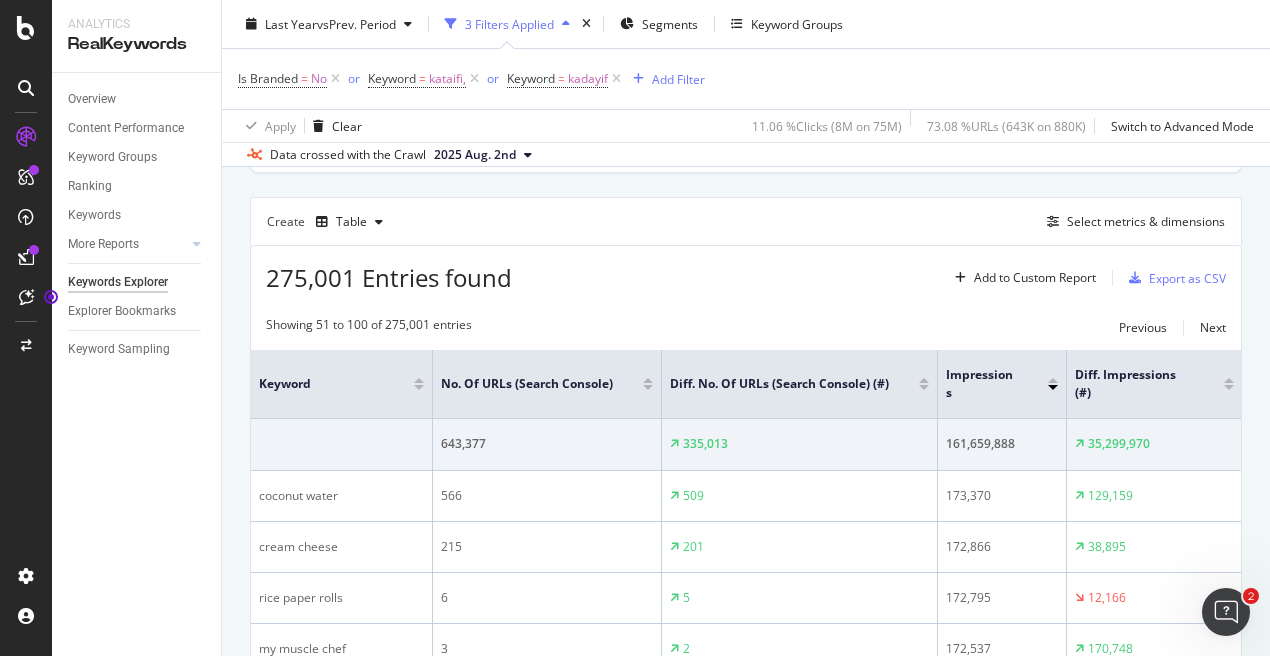scroll, scrollTop: 140, scrollLeft: 0, axis: vertical 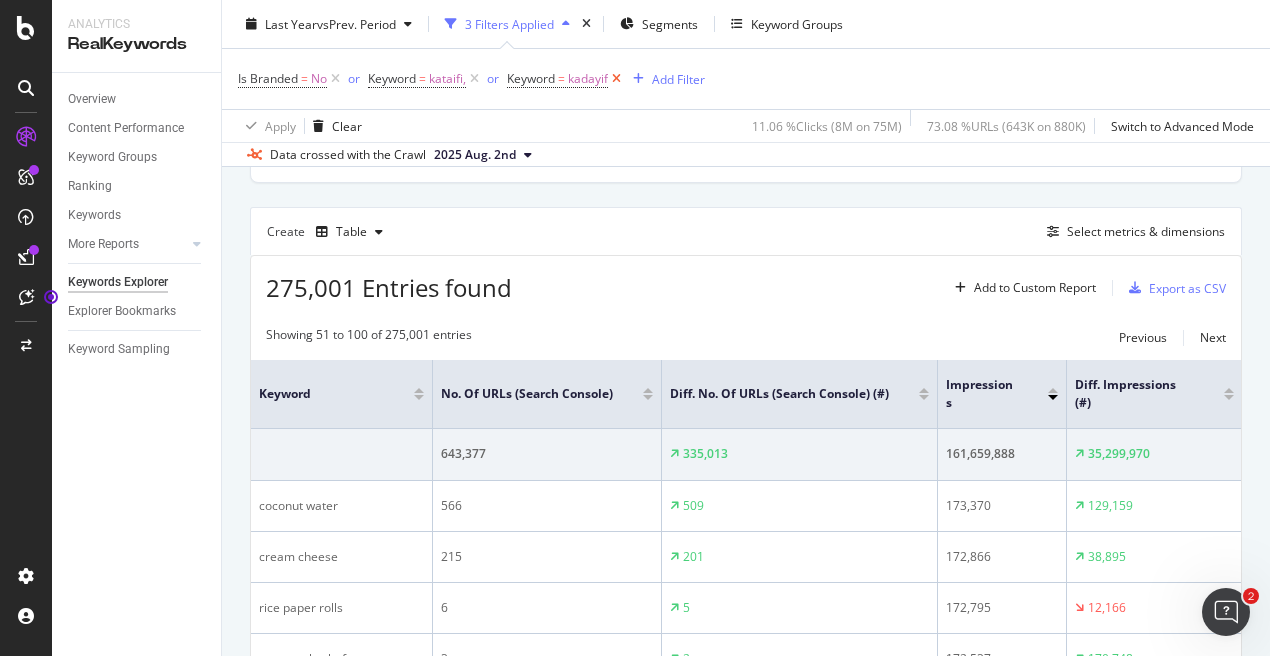click at bounding box center [616, 79] 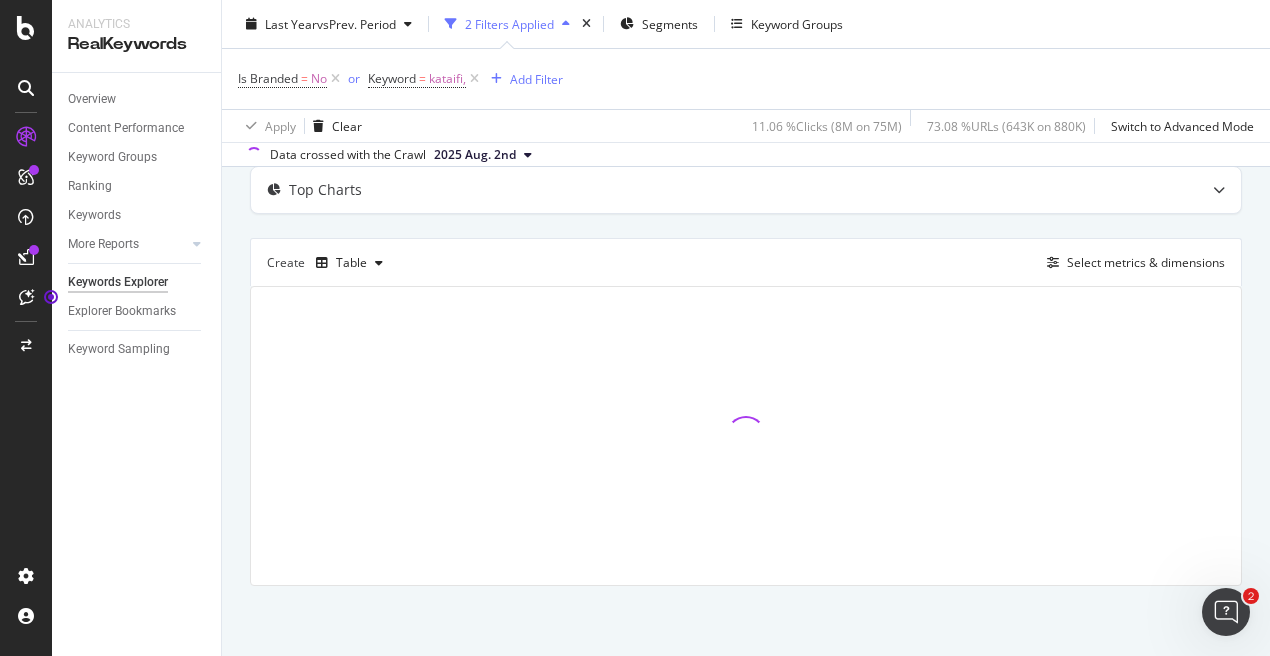 scroll, scrollTop: 108, scrollLeft: 0, axis: vertical 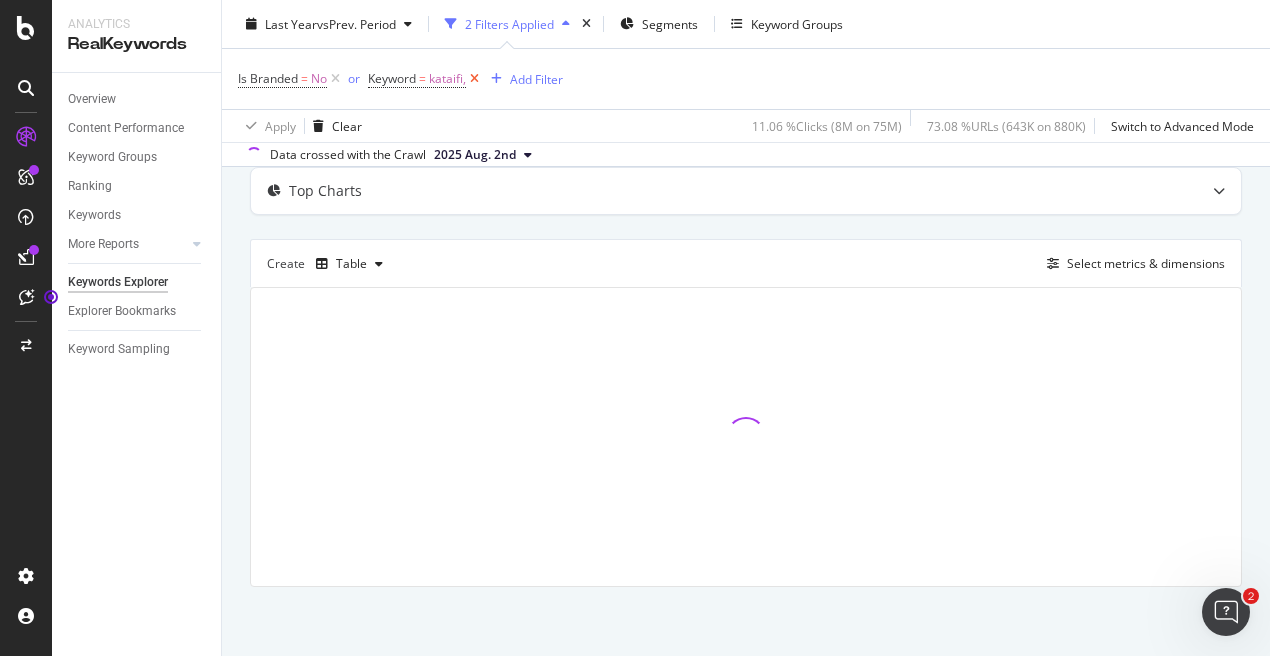 click at bounding box center (474, 79) 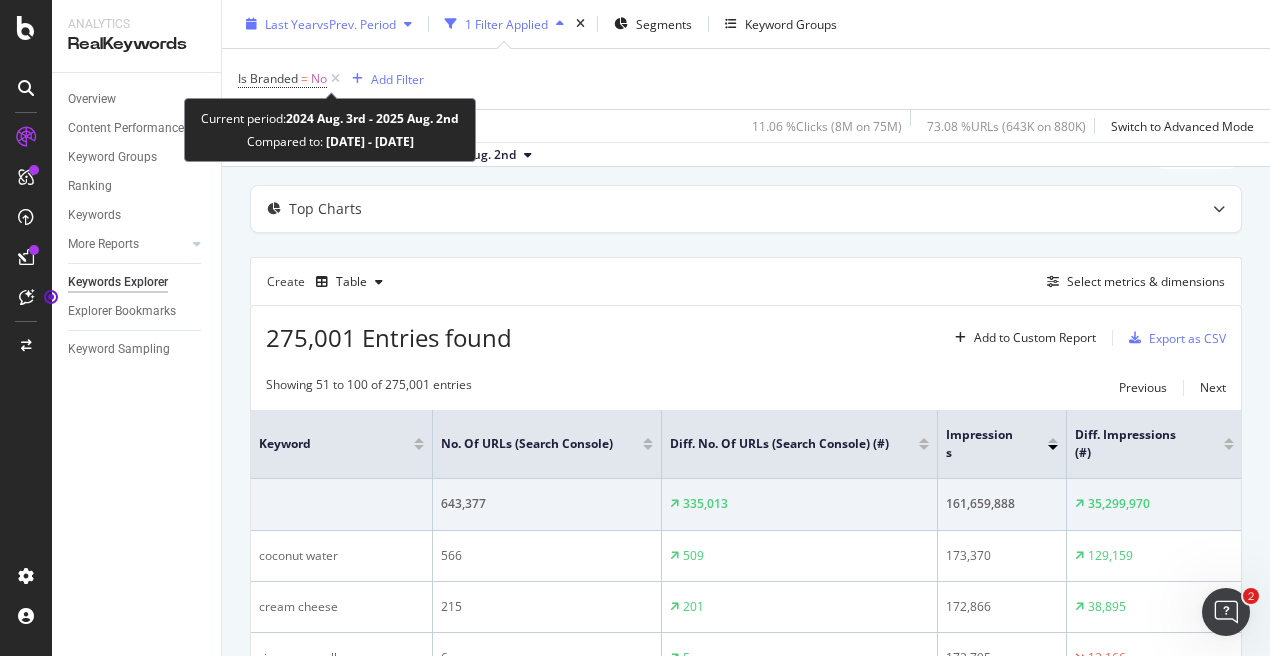 scroll, scrollTop: 0, scrollLeft: 0, axis: both 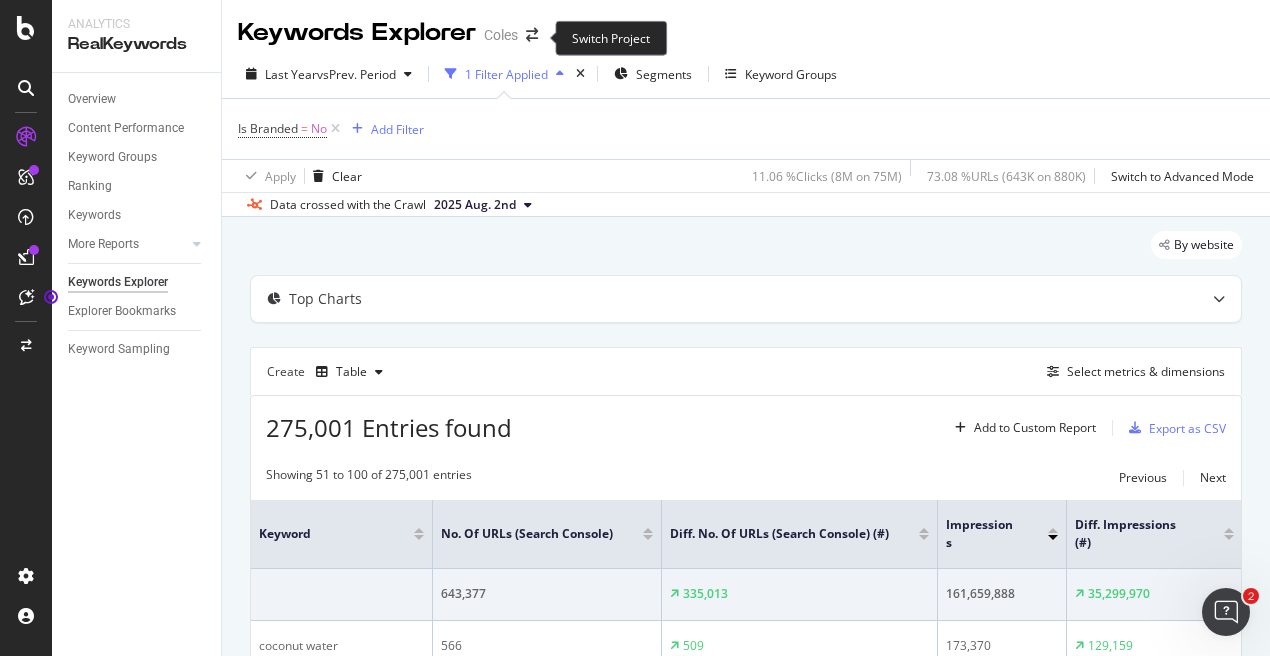 click on "Last Year  vs  Prev. Period 1 Filter Applied Segments Keyword Groups" at bounding box center [541, 74] 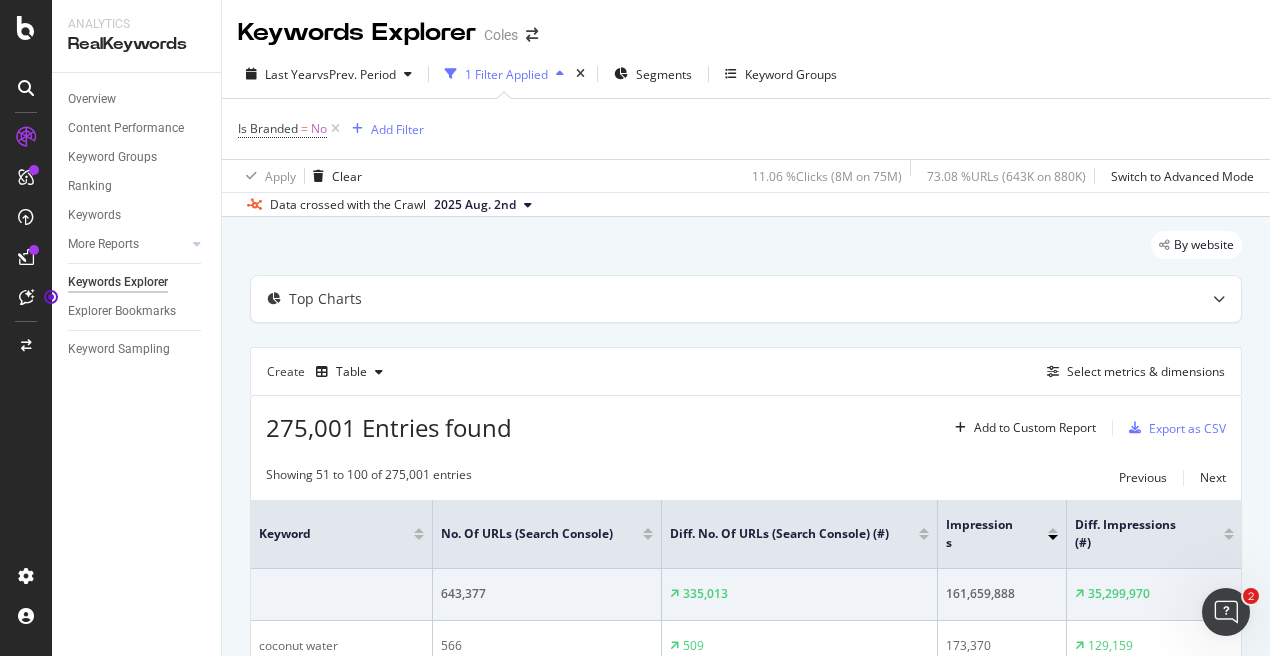 click on "1 Filter Applied" at bounding box center (504, 74) 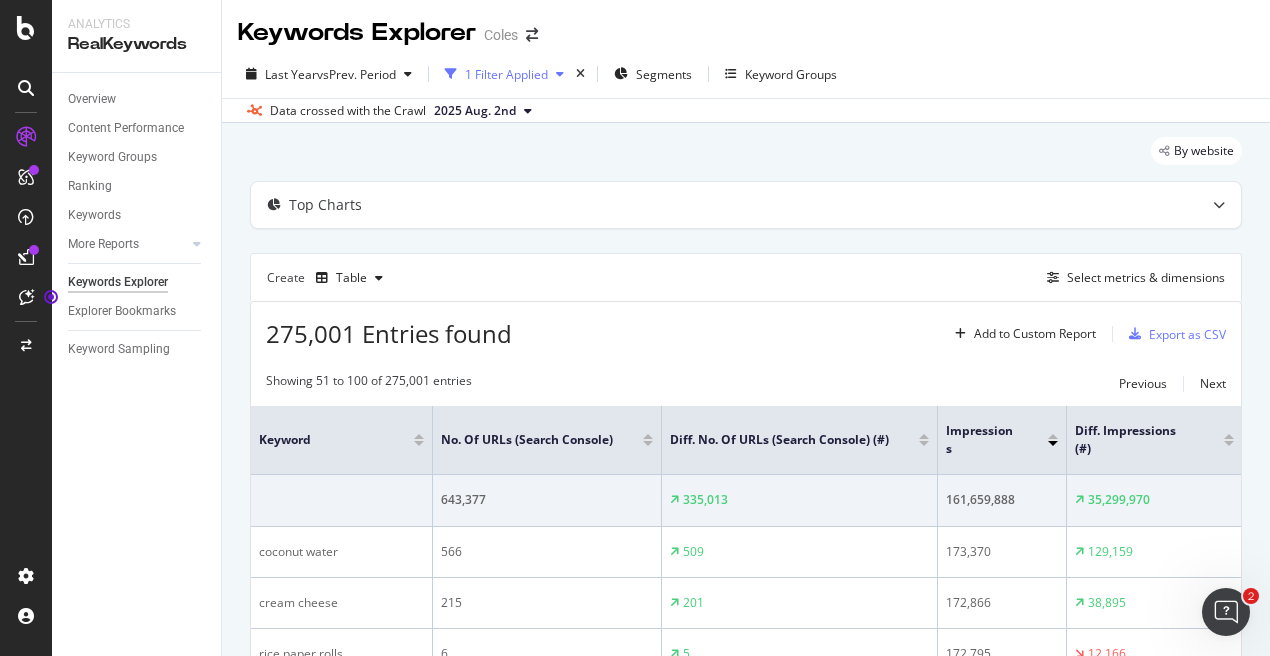 click on "1 Filter Applied" at bounding box center (504, 74) 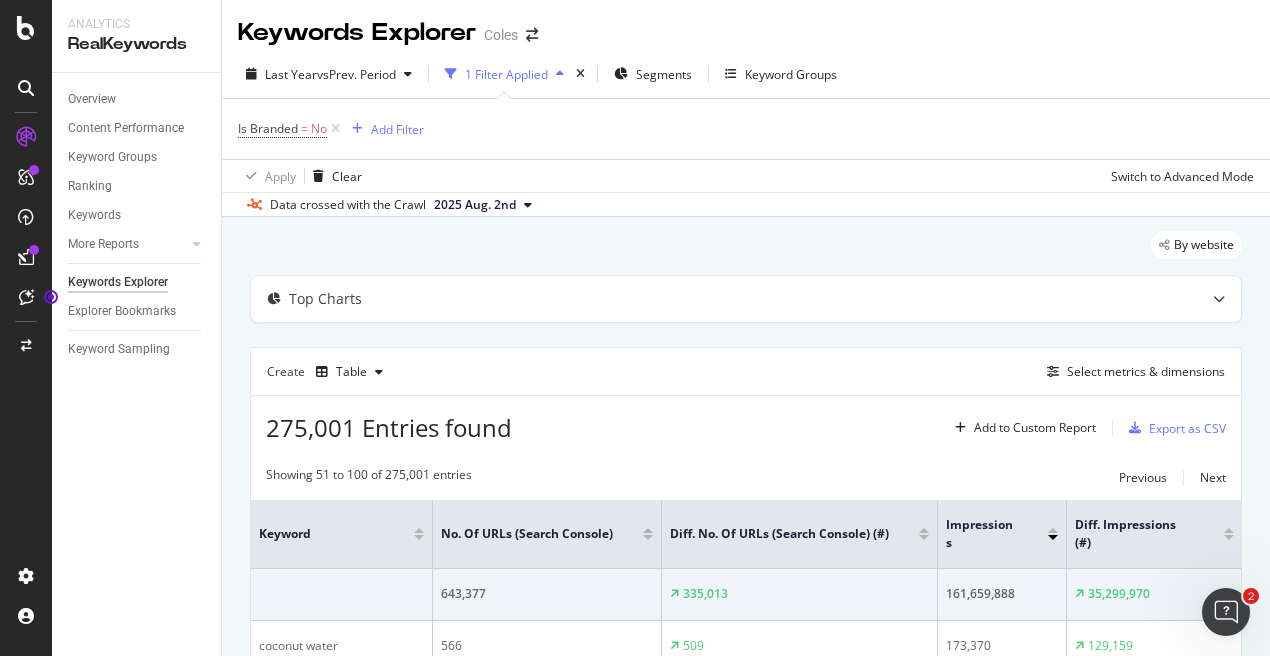 click on "1 Filter Applied" at bounding box center [504, 74] 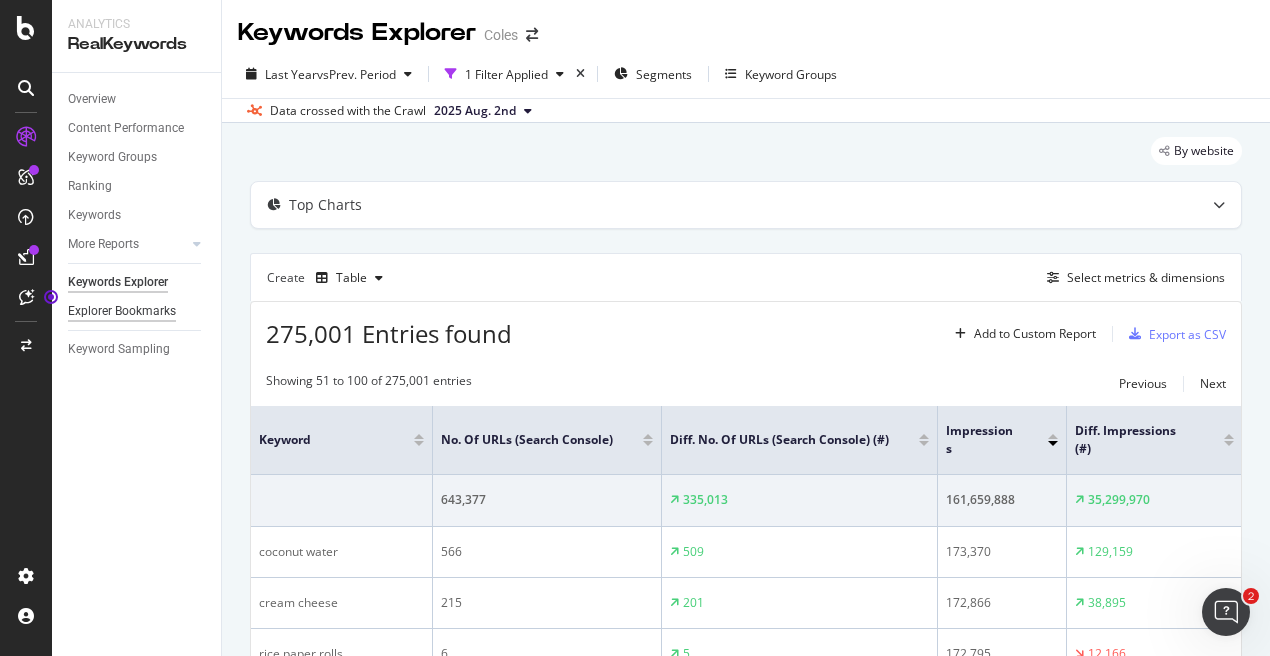 click on "Explorer Bookmarks" at bounding box center [122, 311] 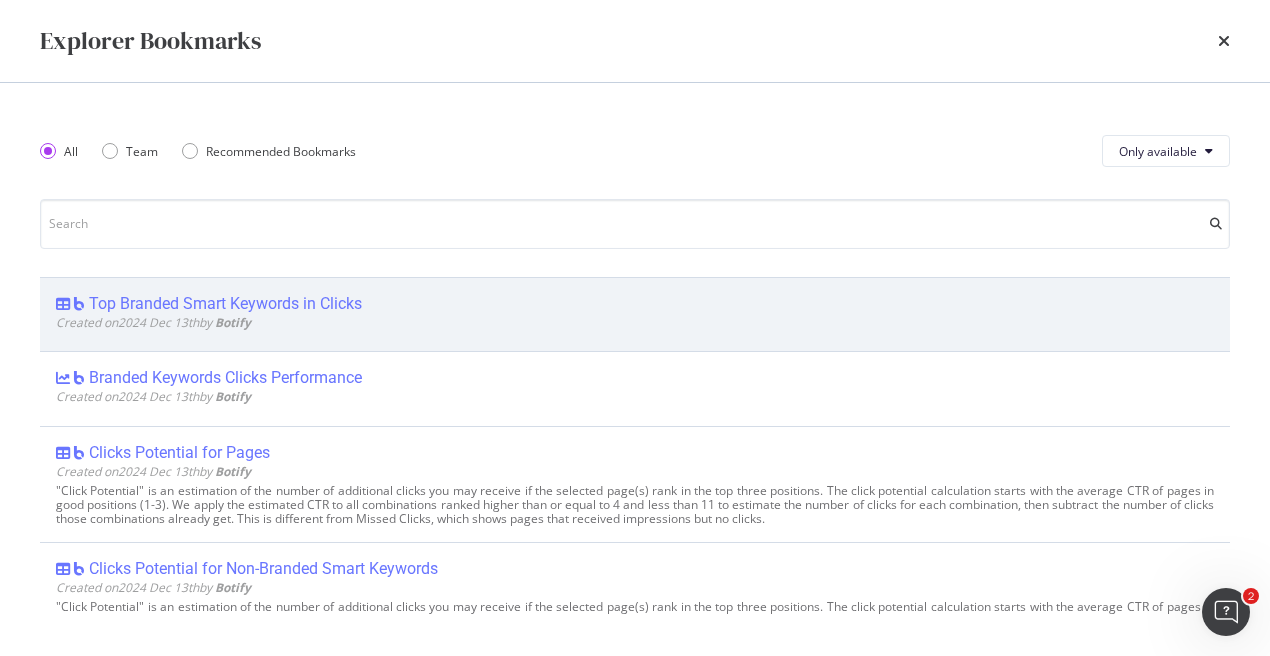 click on "Top Branded Smart Keywords in Clicks" at bounding box center (225, 304) 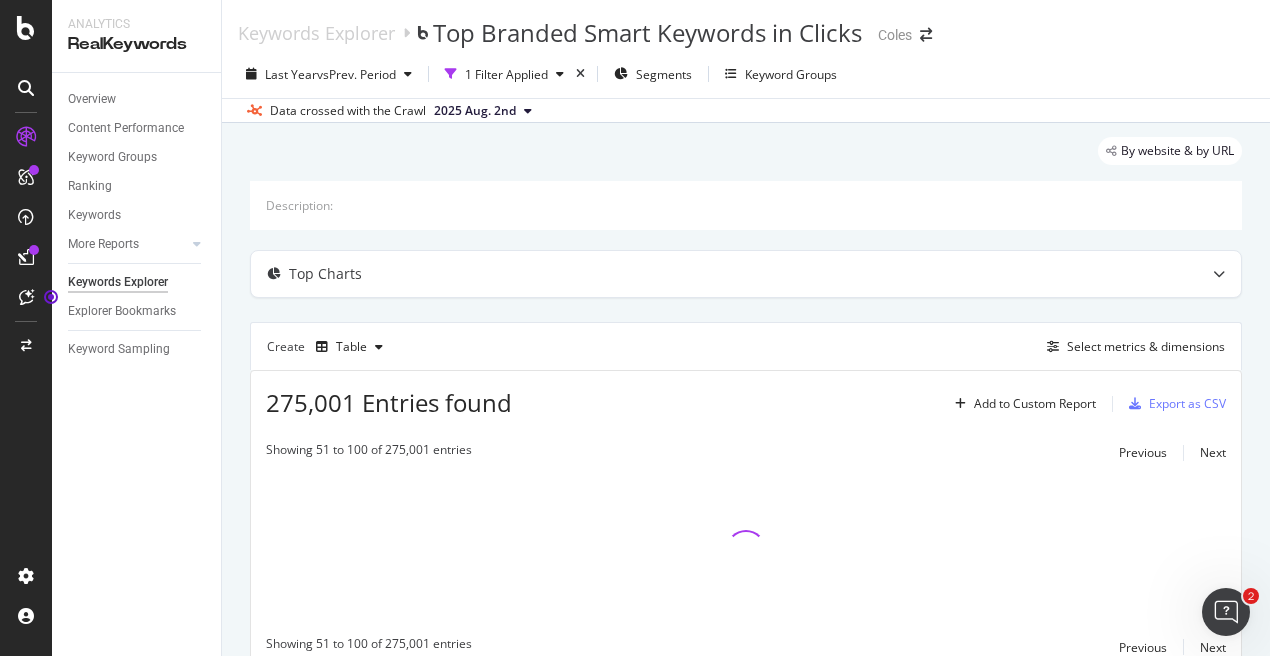 click on "Explorer Bookmarks" at bounding box center [122, 311] 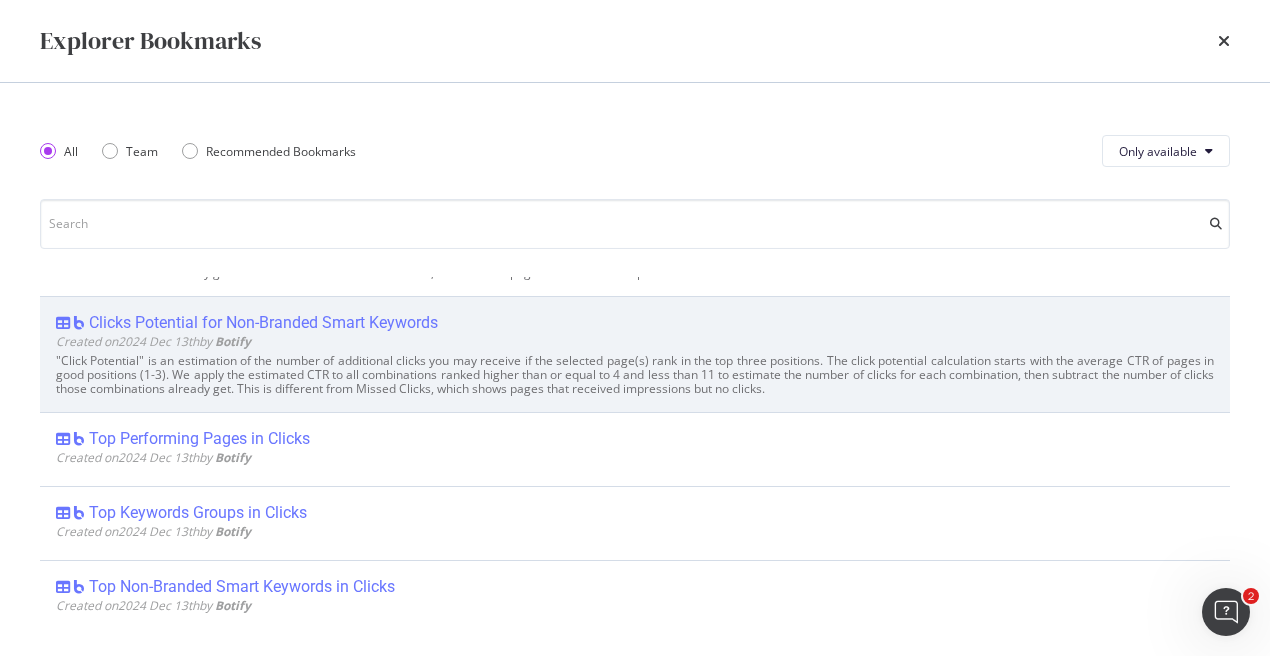 scroll, scrollTop: 247, scrollLeft: 0, axis: vertical 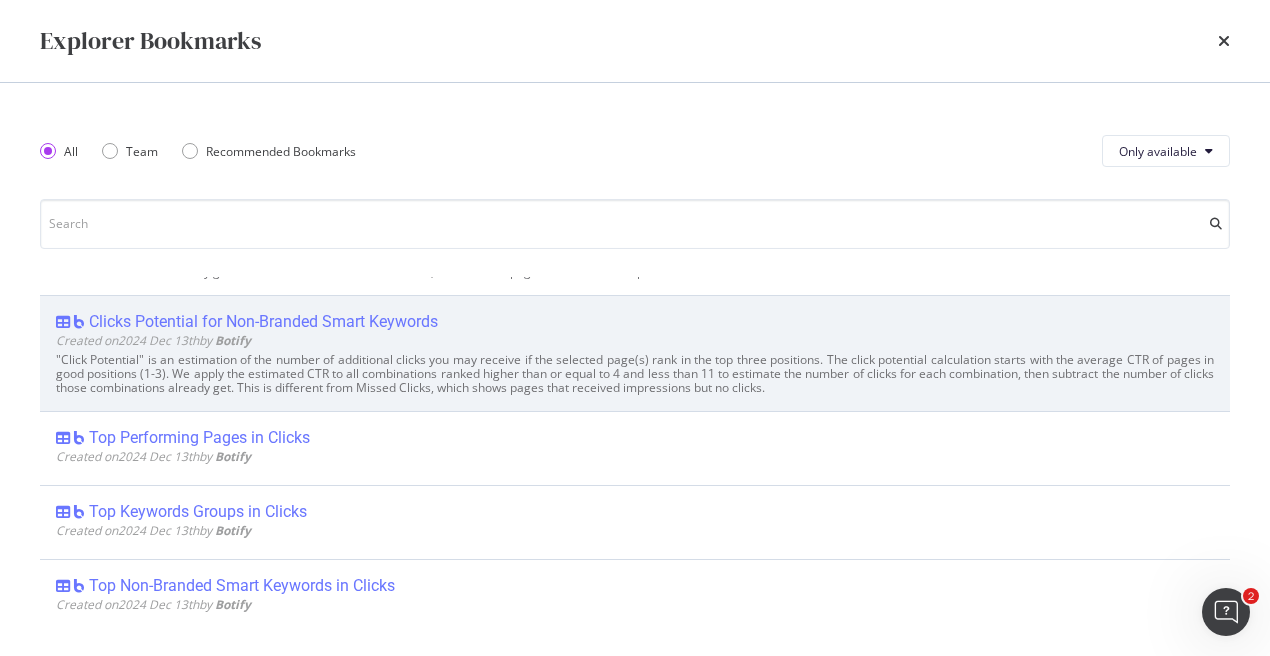 click on "Clicks Potential for Non-Branded Smart Keywords" at bounding box center [263, 322] 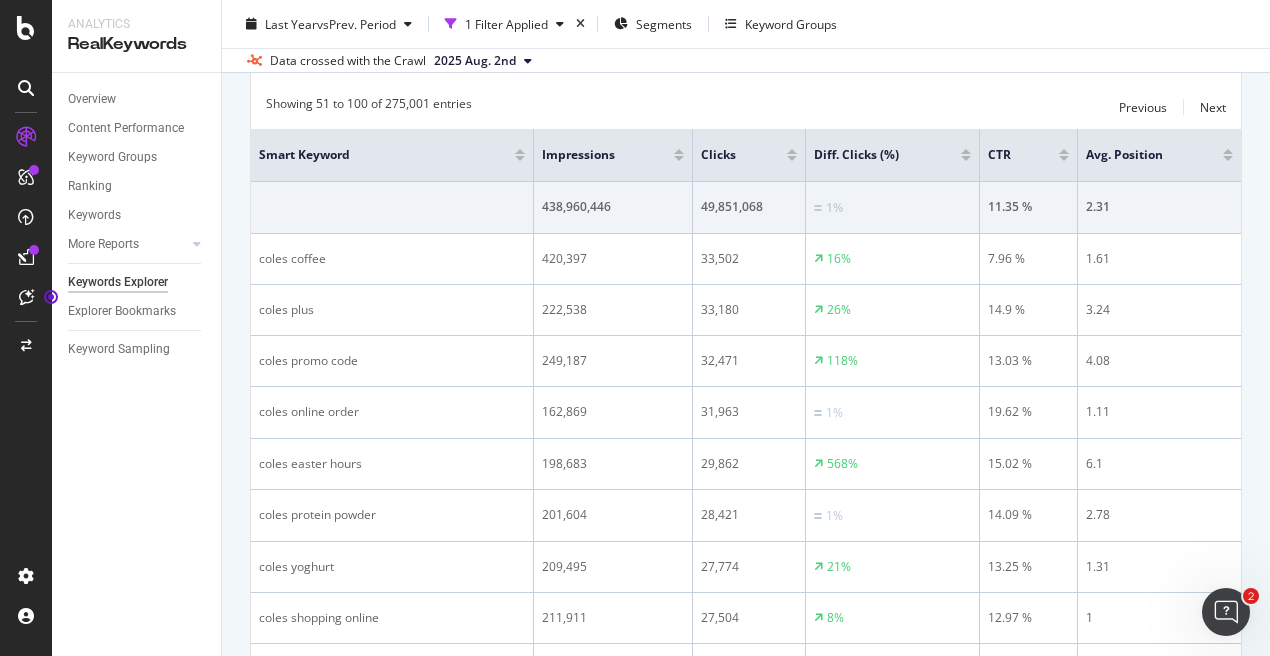 scroll, scrollTop: 0, scrollLeft: 0, axis: both 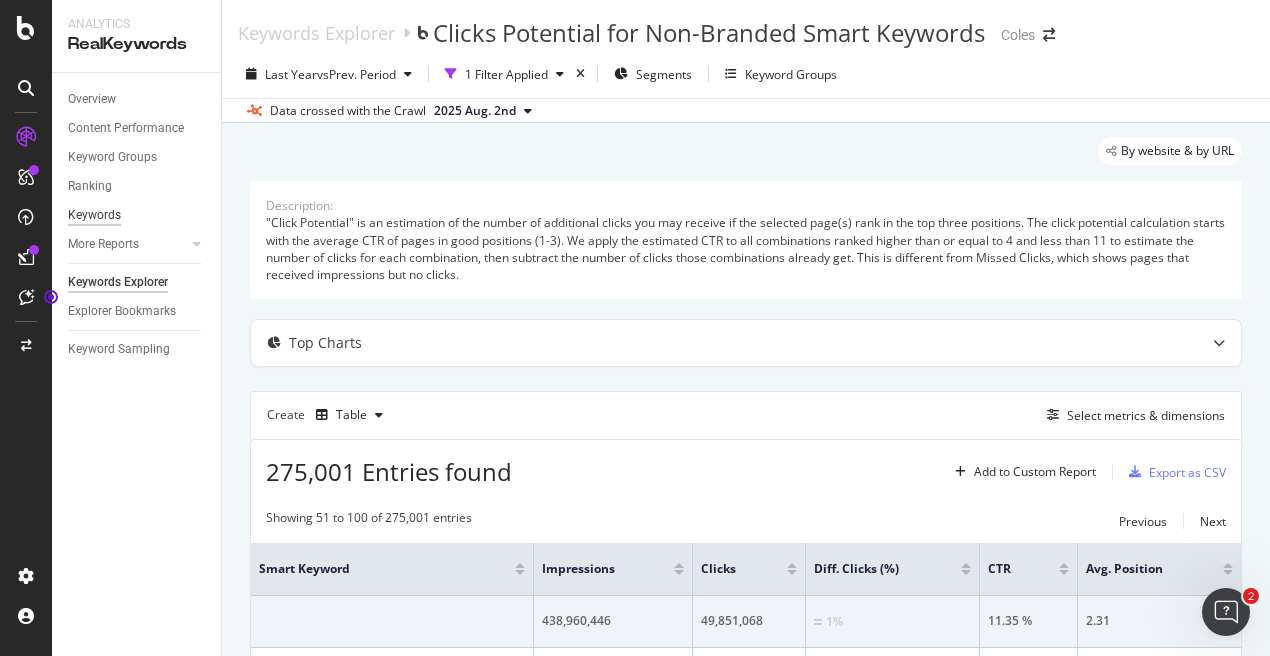click on "Keywords" at bounding box center [94, 215] 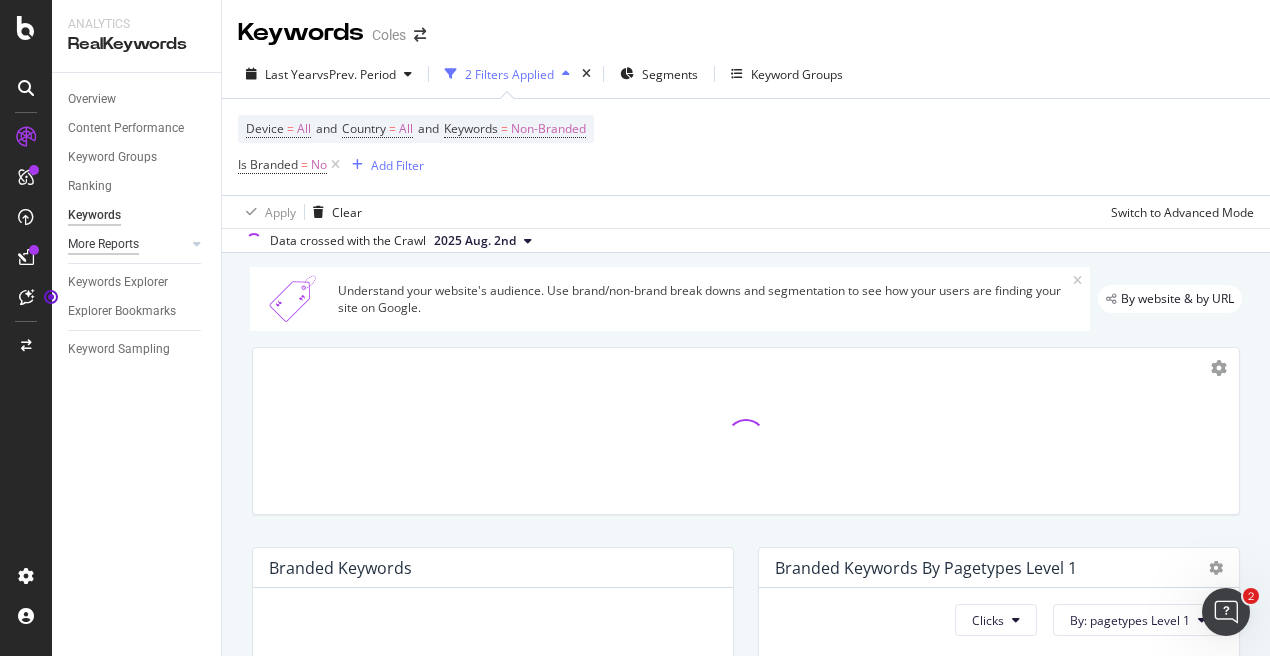 click on "More Reports" at bounding box center (103, 244) 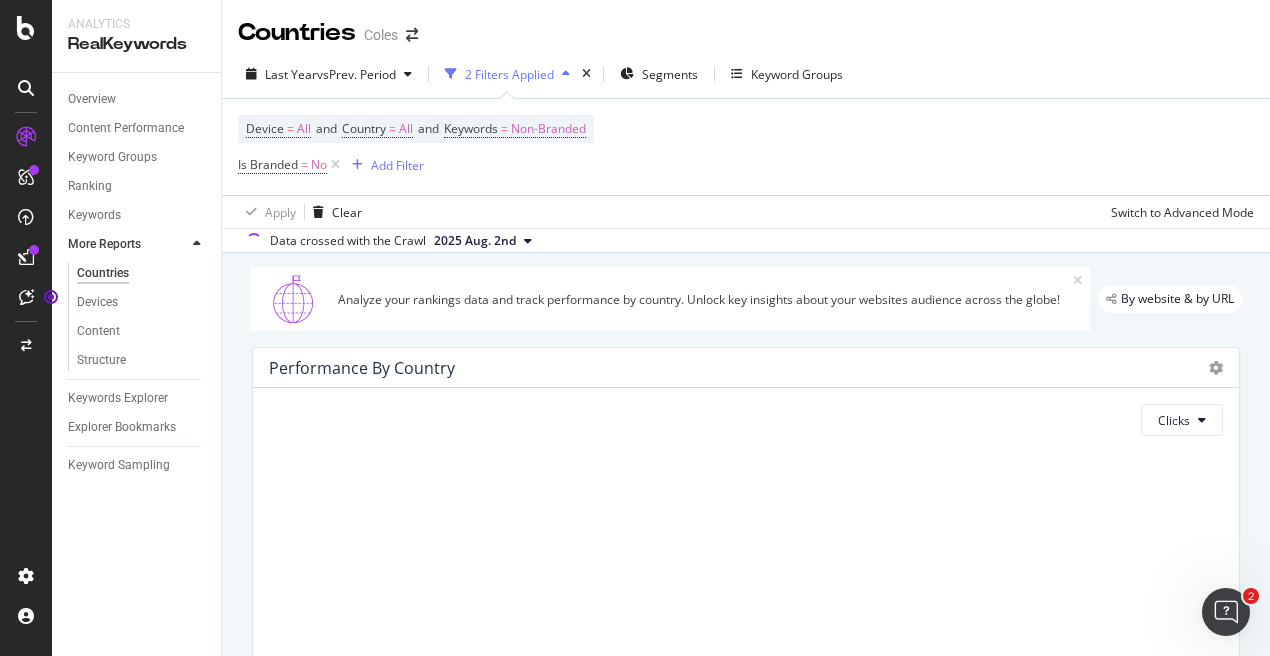 click on "Keywords" at bounding box center (144, 215) 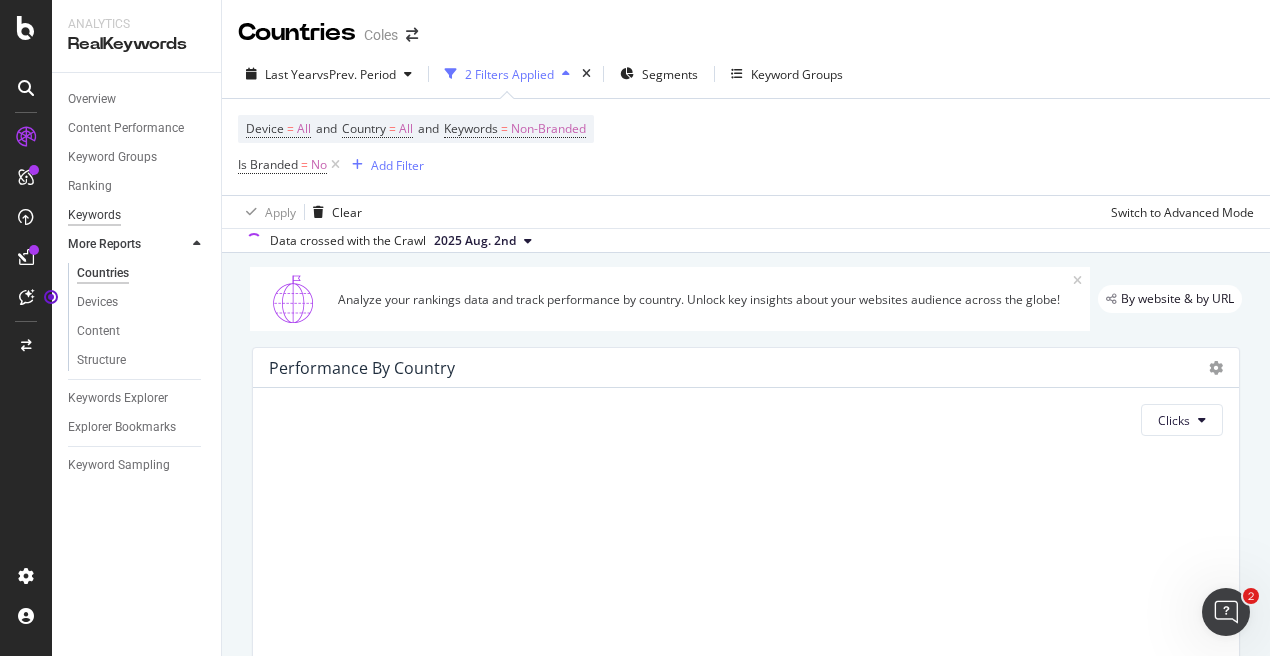 click on "Keywords" at bounding box center [94, 215] 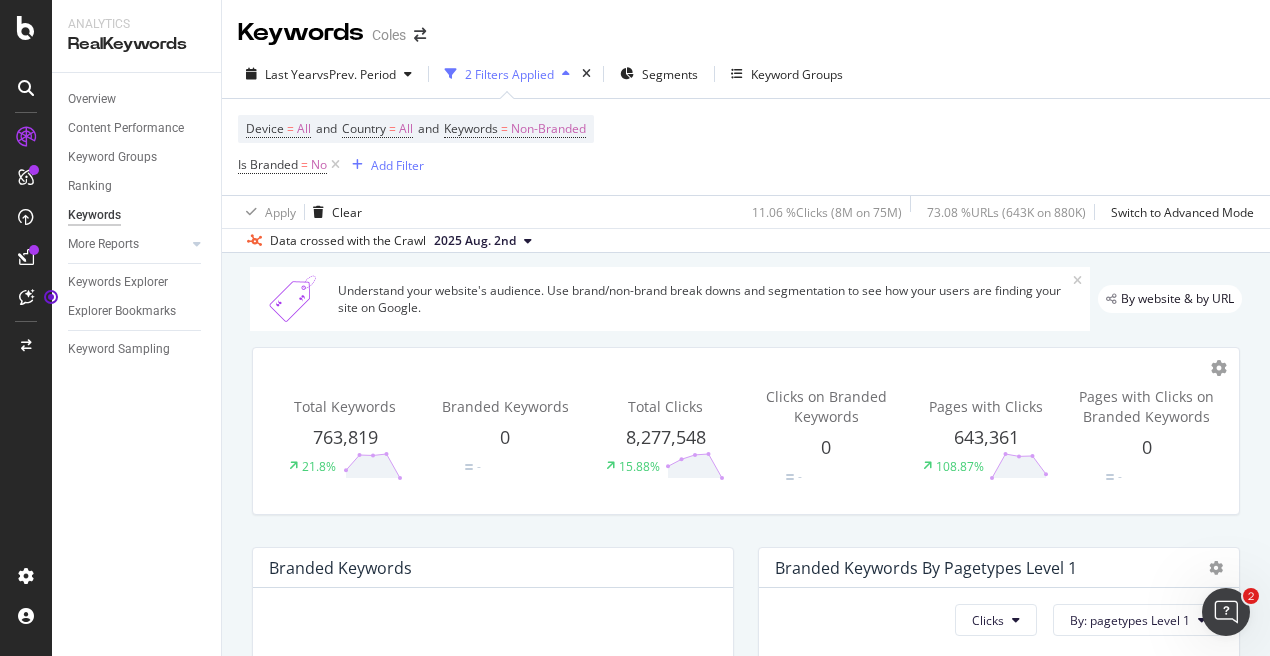 scroll, scrollTop: 745, scrollLeft: 0, axis: vertical 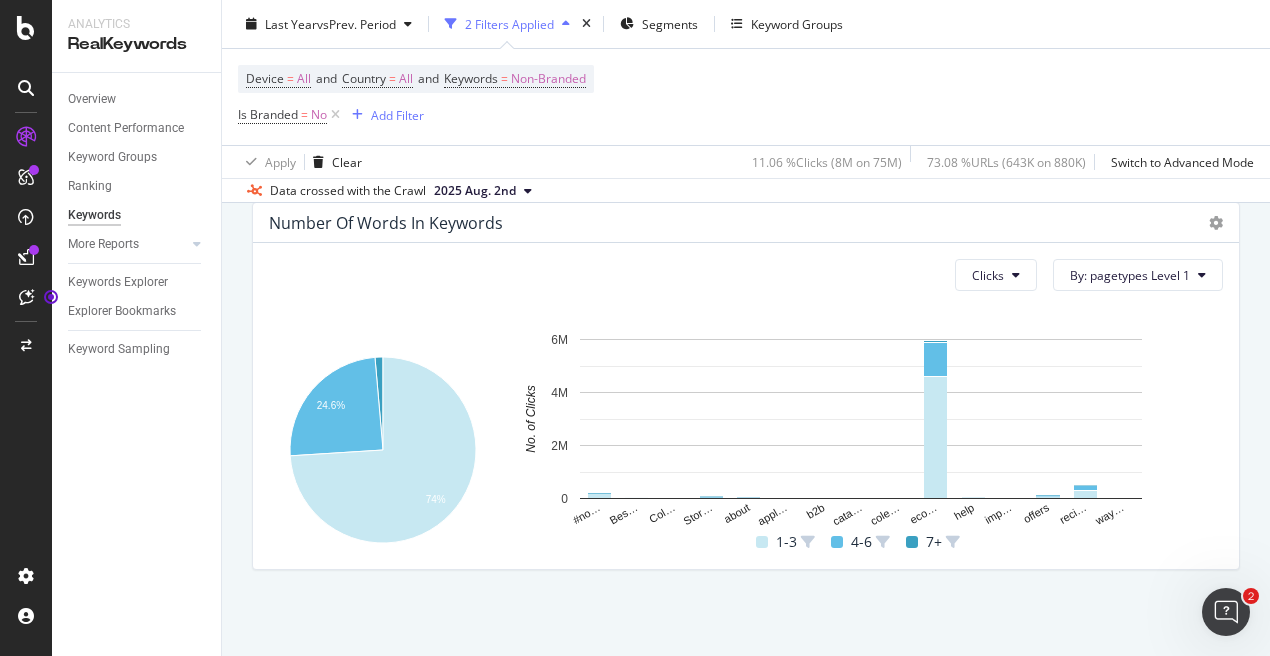click on "Analytics RealKeywords" at bounding box center (136, 36) 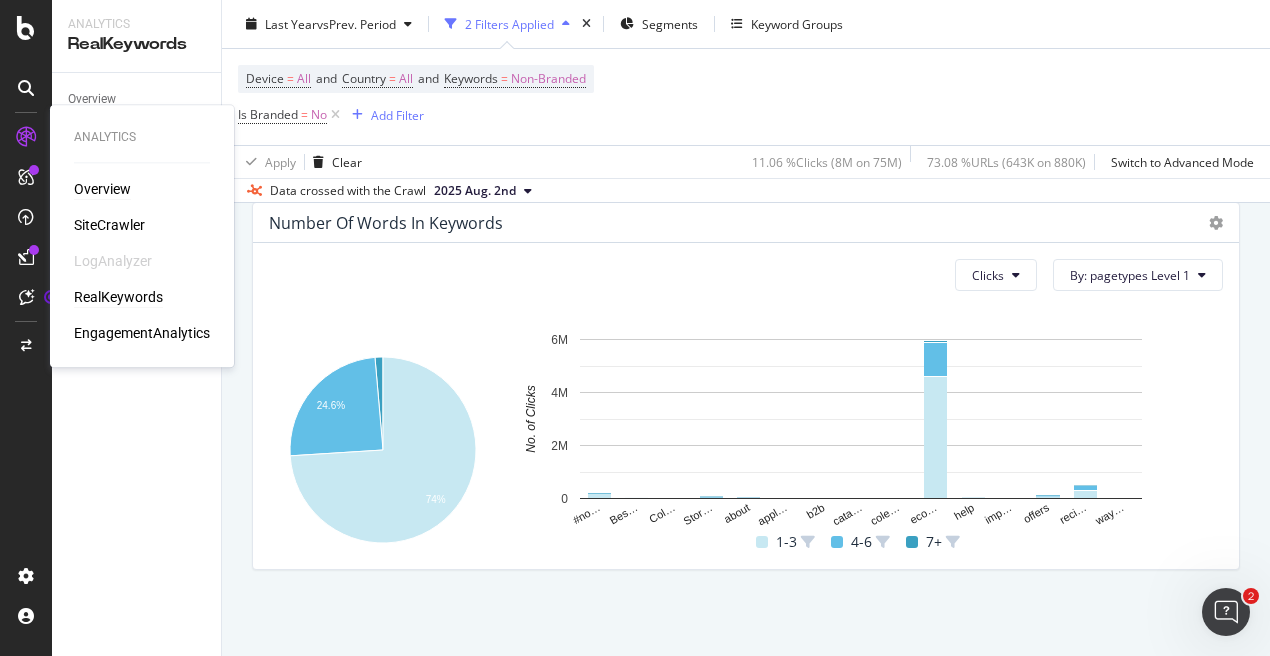 click on "Overview" at bounding box center (102, 189) 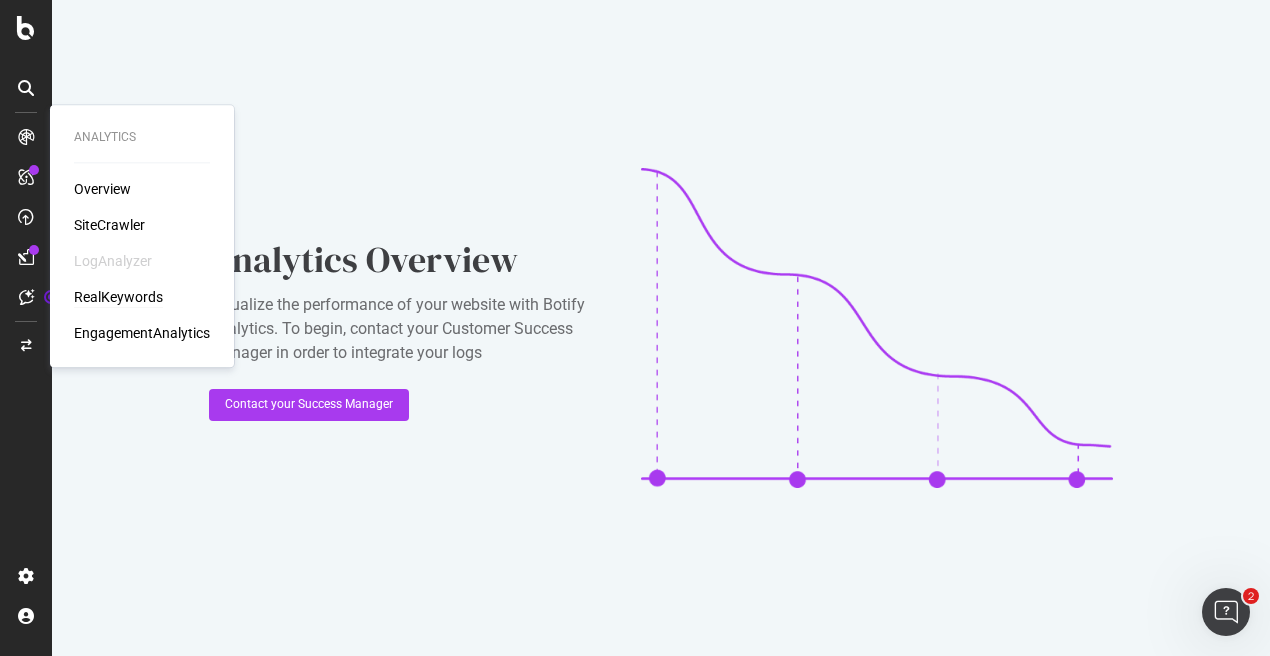 click on "RealKeywords" at bounding box center [118, 297] 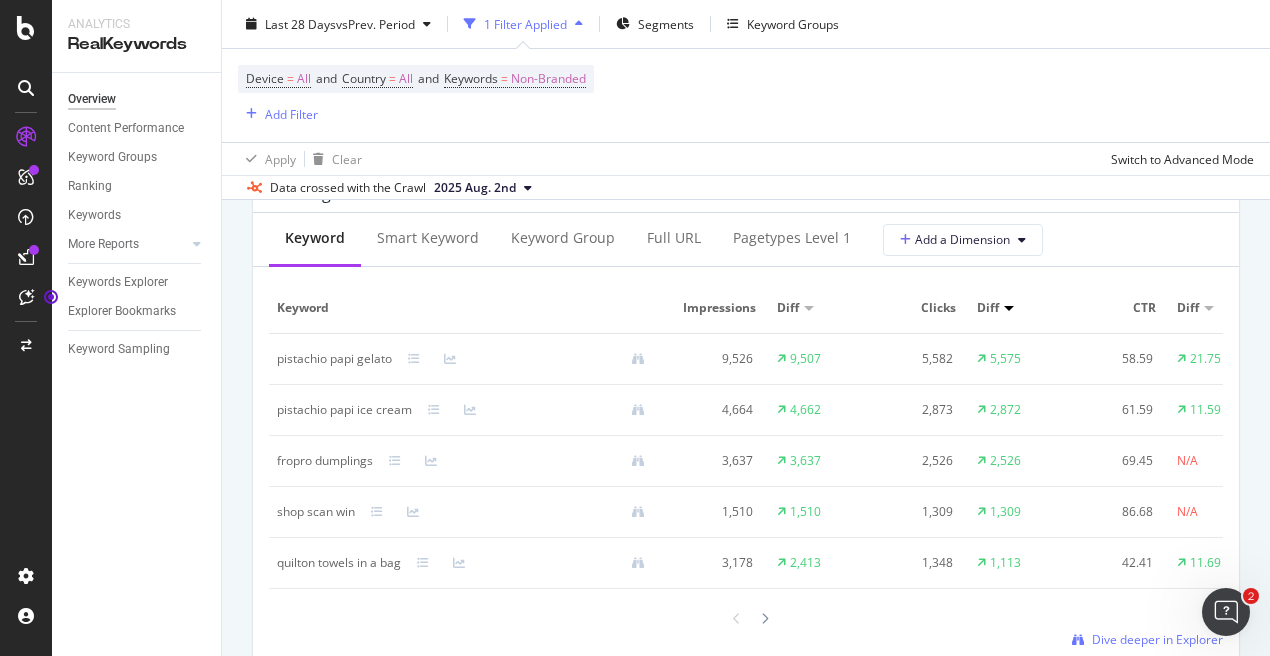 scroll, scrollTop: 1838, scrollLeft: 0, axis: vertical 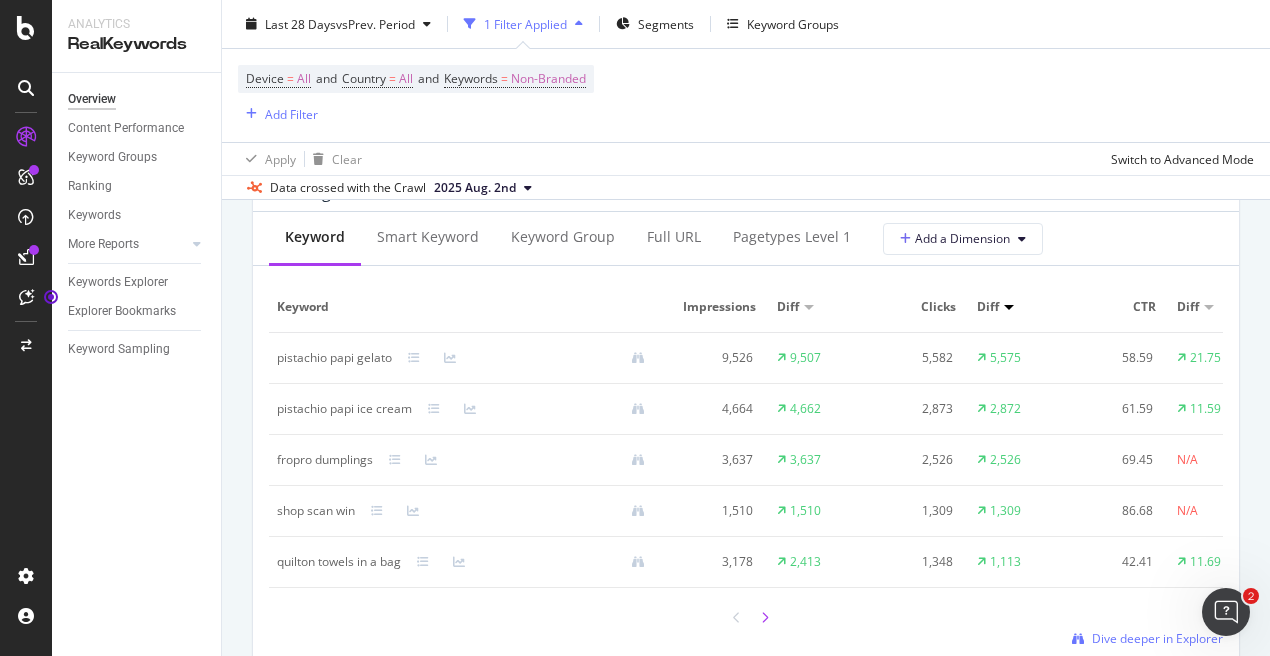 click at bounding box center (765, 617) 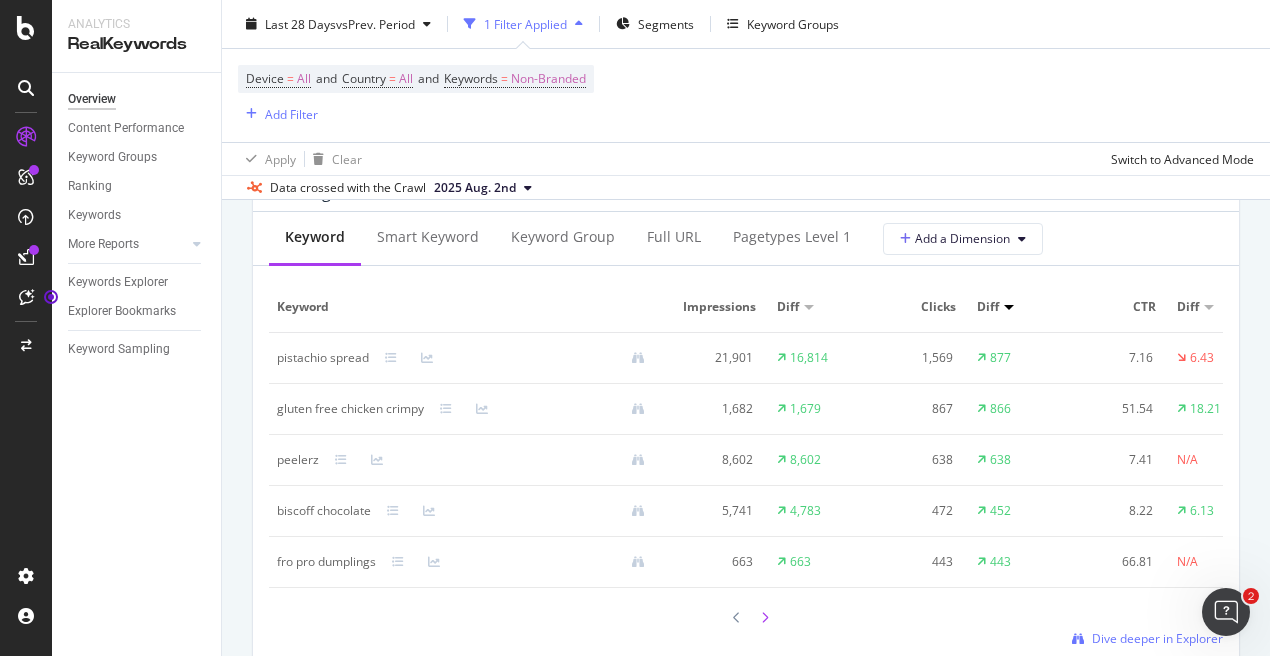 click at bounding box center (765, 618) 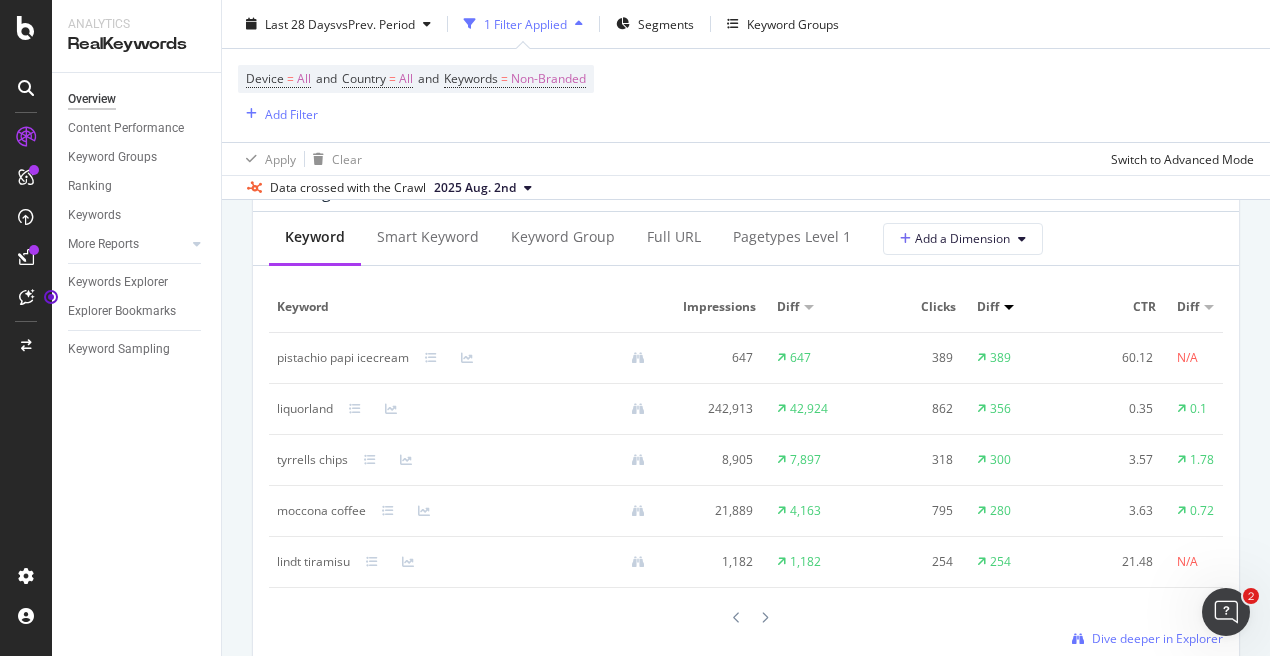 click at bounding box center [765, 618] 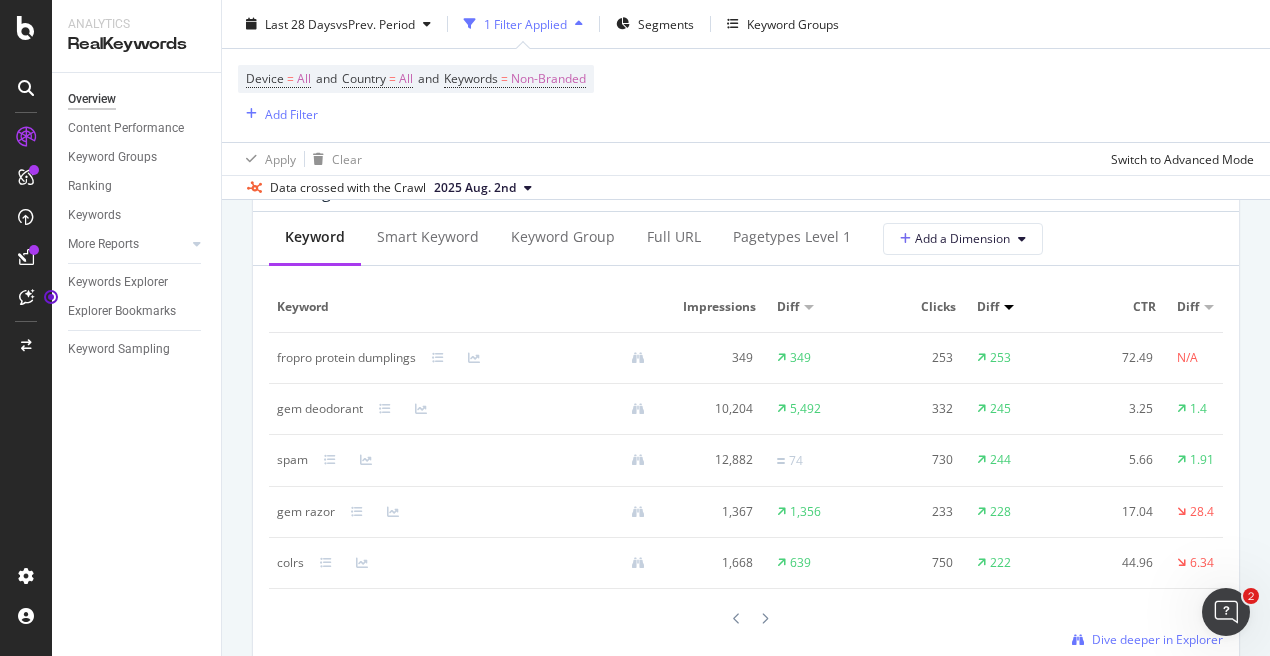 click at bounding box center [765, 619] 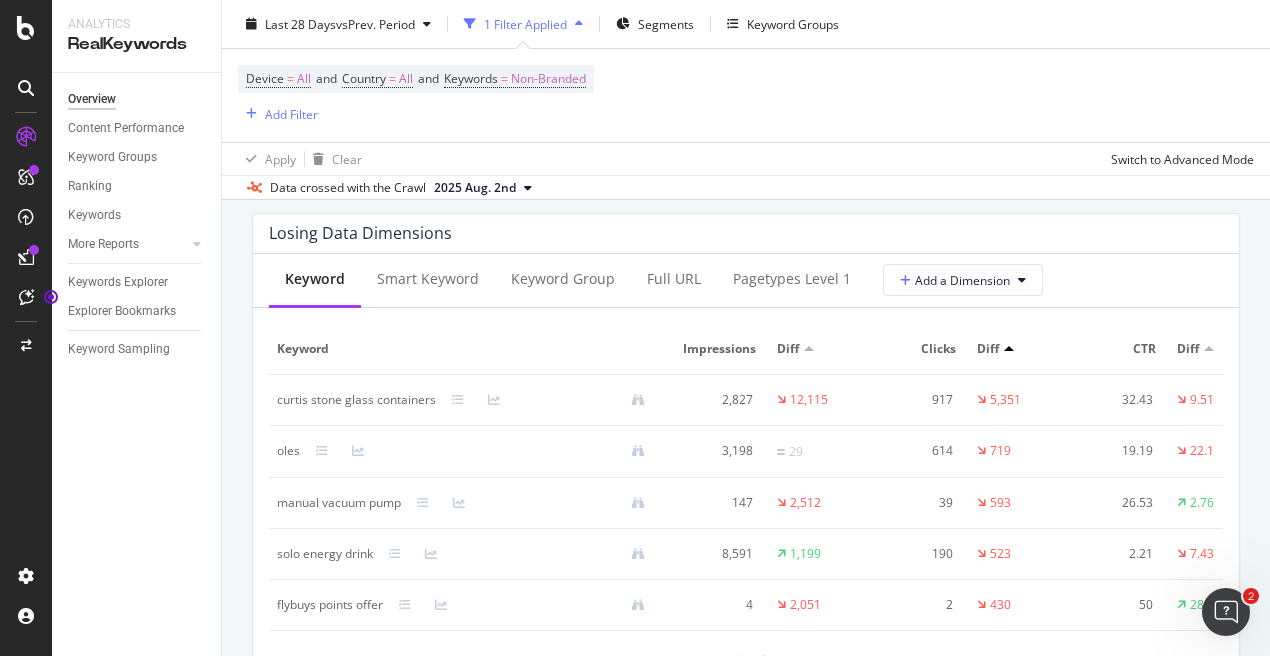 scroll, scrollTop: 2374, scrollLeft: 0, axis: vertical 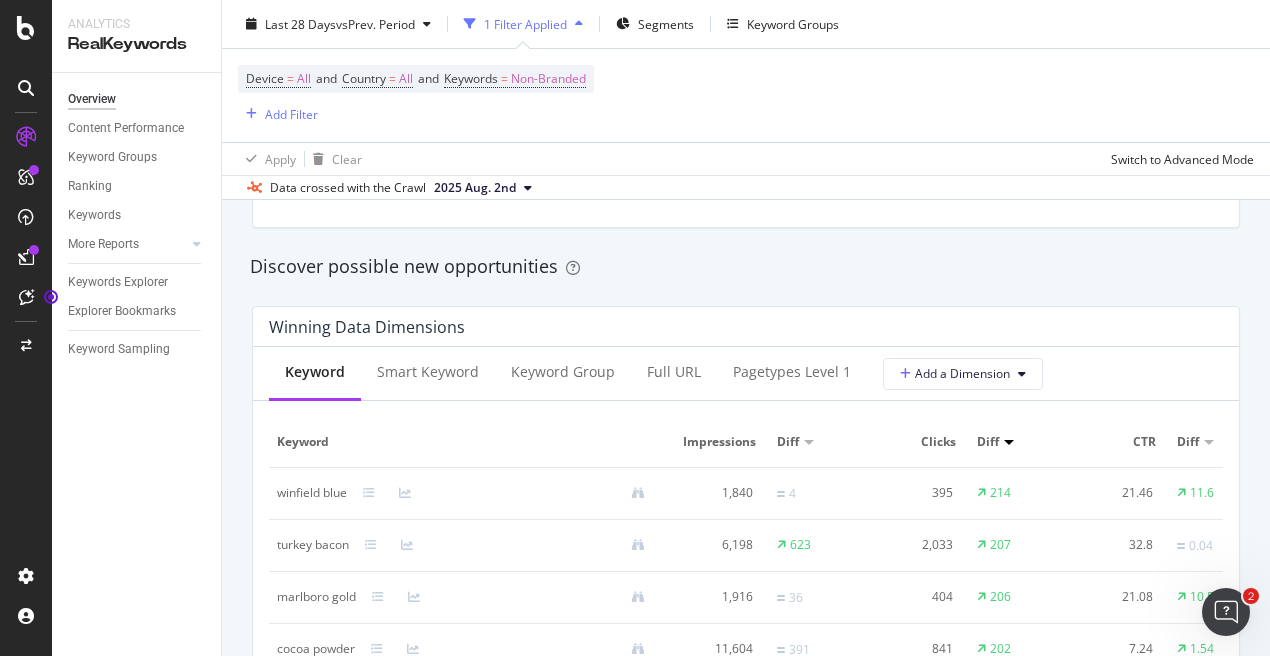 click on "1 Filter Applied" at bounding box center [525, 23] 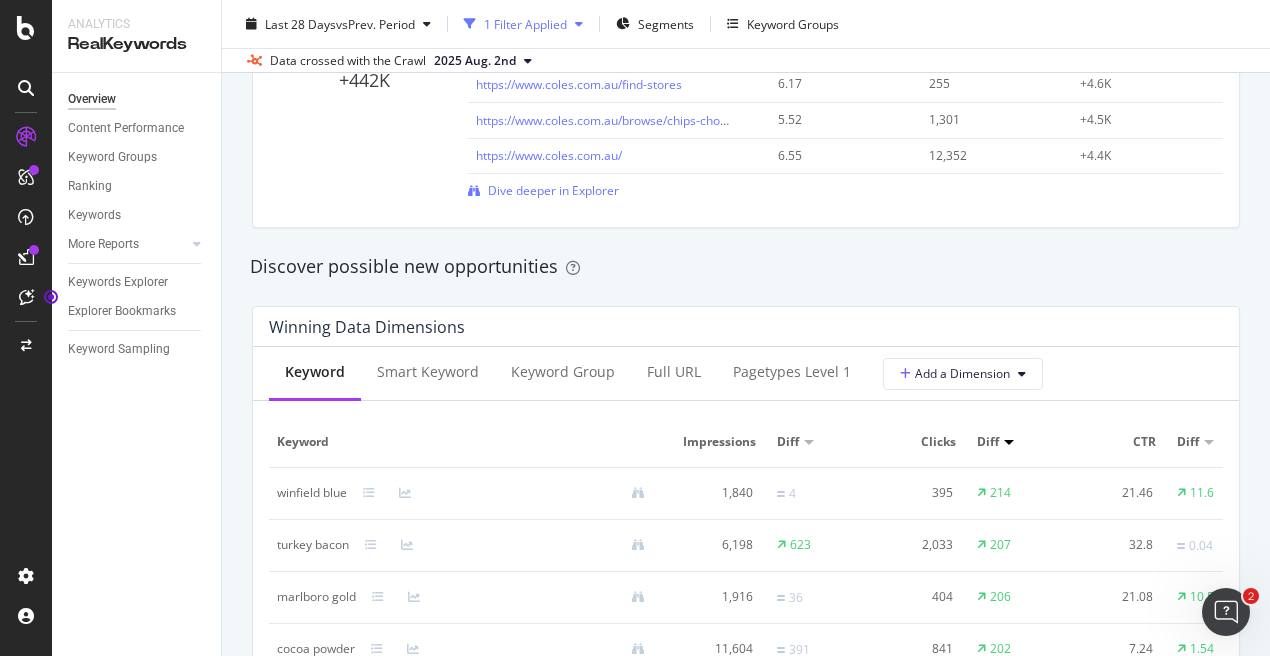 click on "1 Filter Applied" at bounding box center [525, 23] 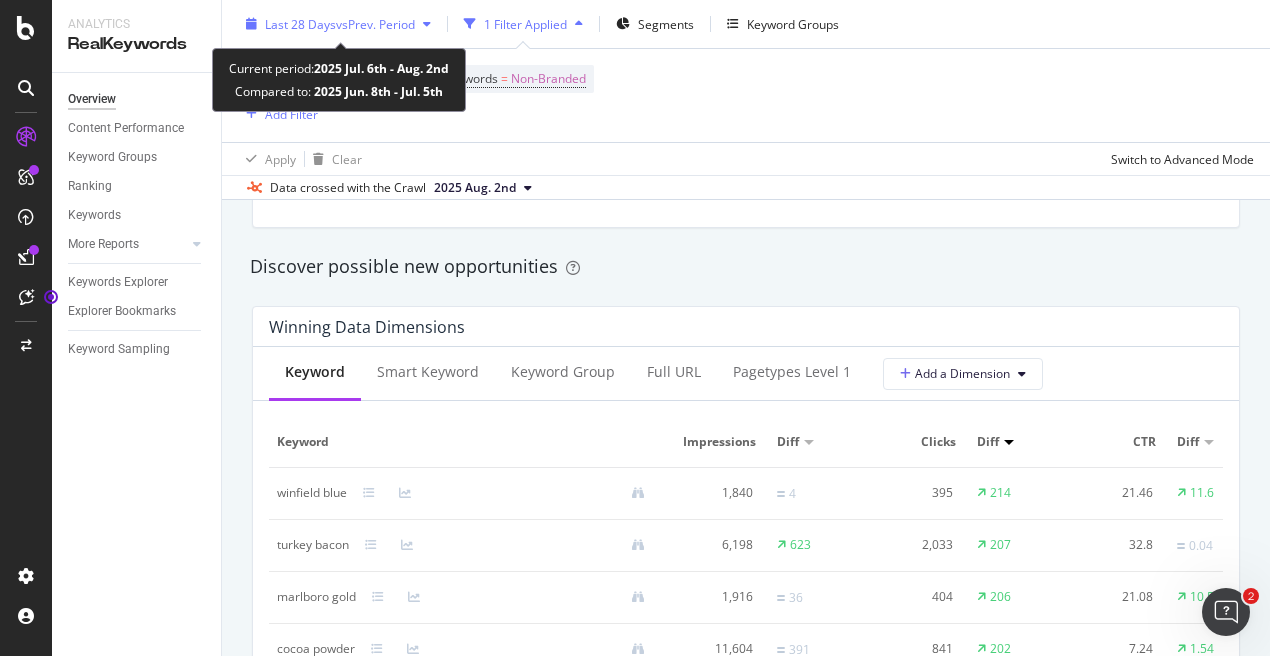 click on "Last 28 Days" at bounding box center [300, 23] 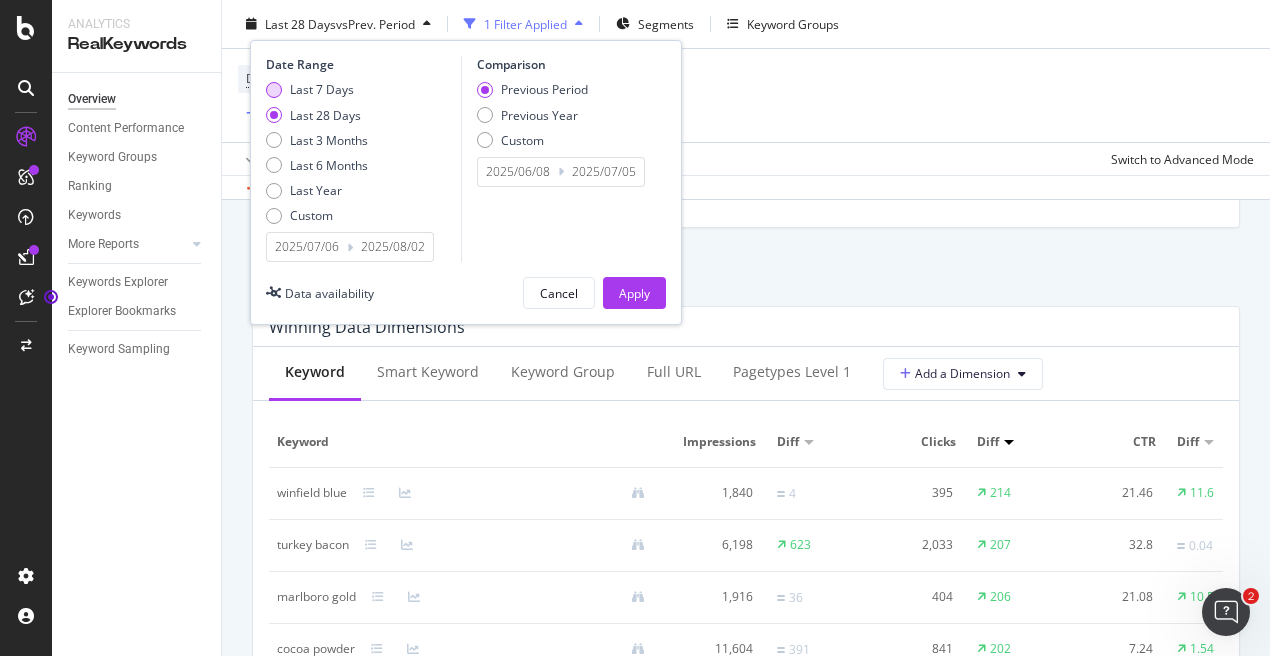 click at bounding box center (274, 90) 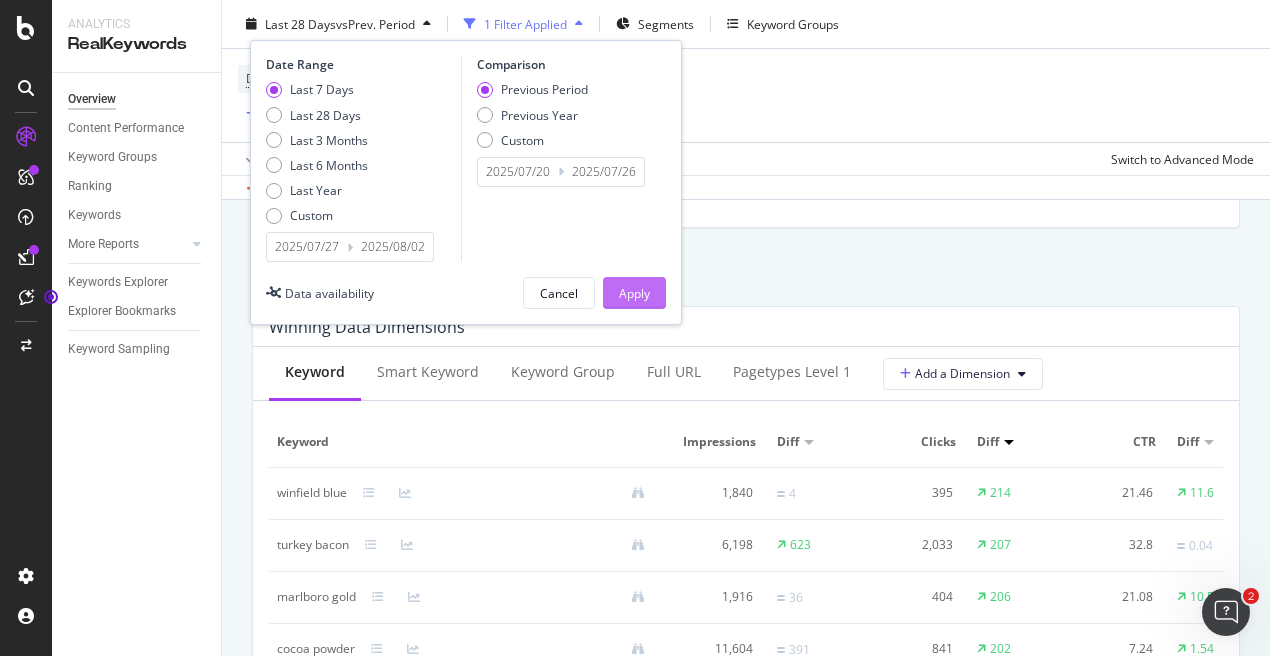 click on "Apply" at bounding box center [634, 292] 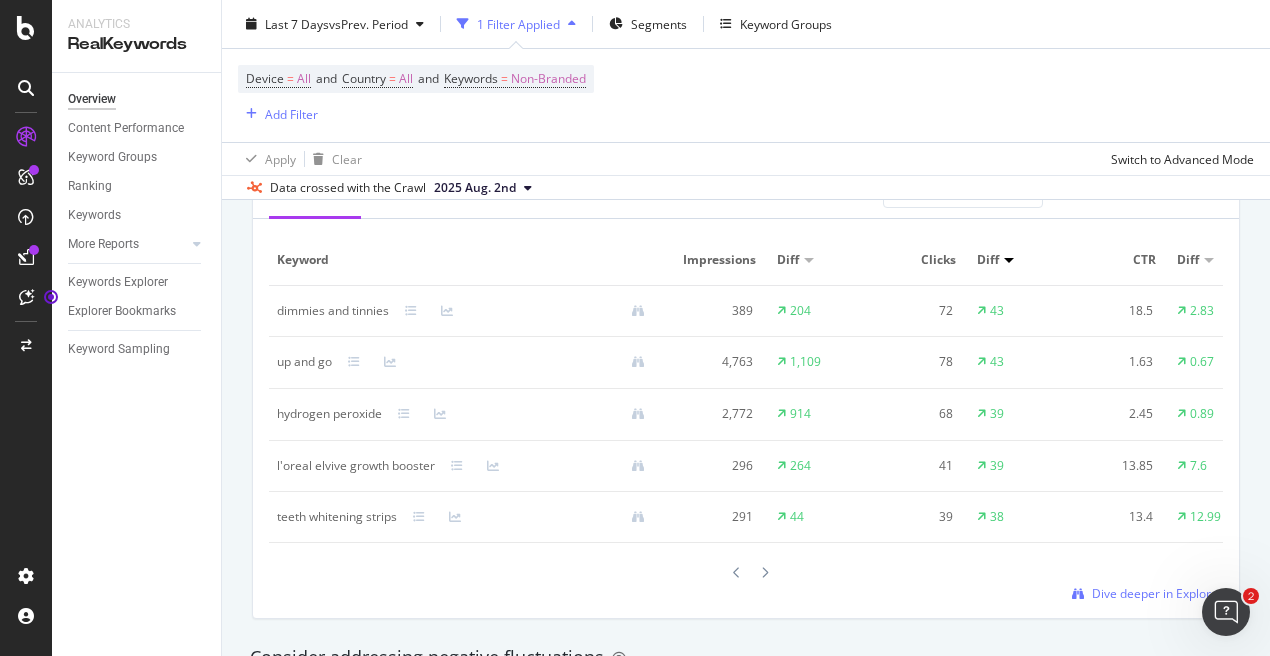 scroll, scrollTop: 1886, scrollLeft: 0, axis: vertical 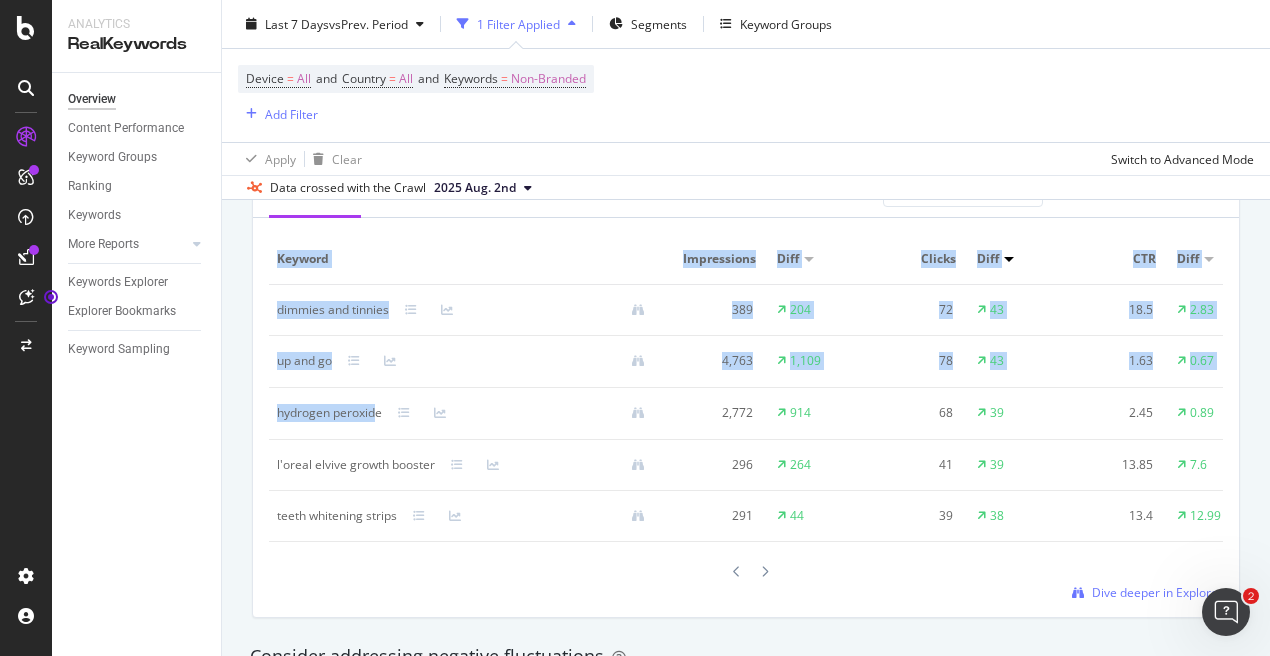 drag, startPoint x: 247, startPoint y: 404, endPoint x: 380, endPoint y: 413, distance: 133.30417 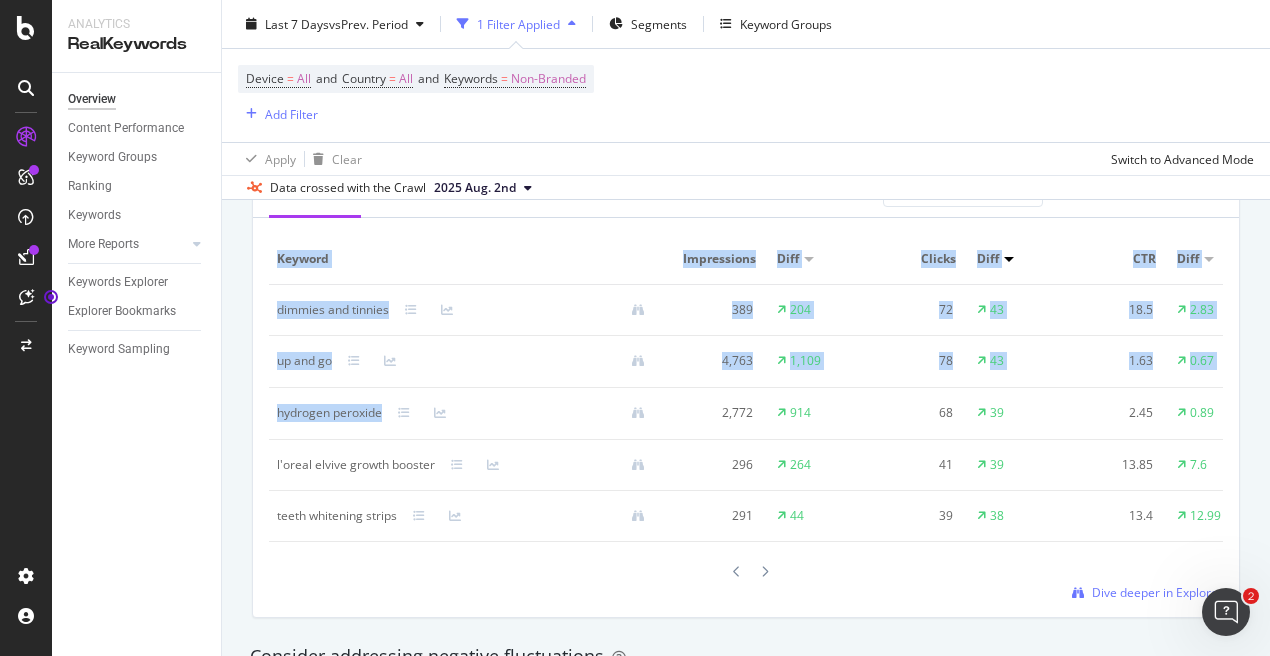 drag, startPoint x: 380, startPoint y: 413, endPoint x: 304, endPoint y: 413, distance: 76 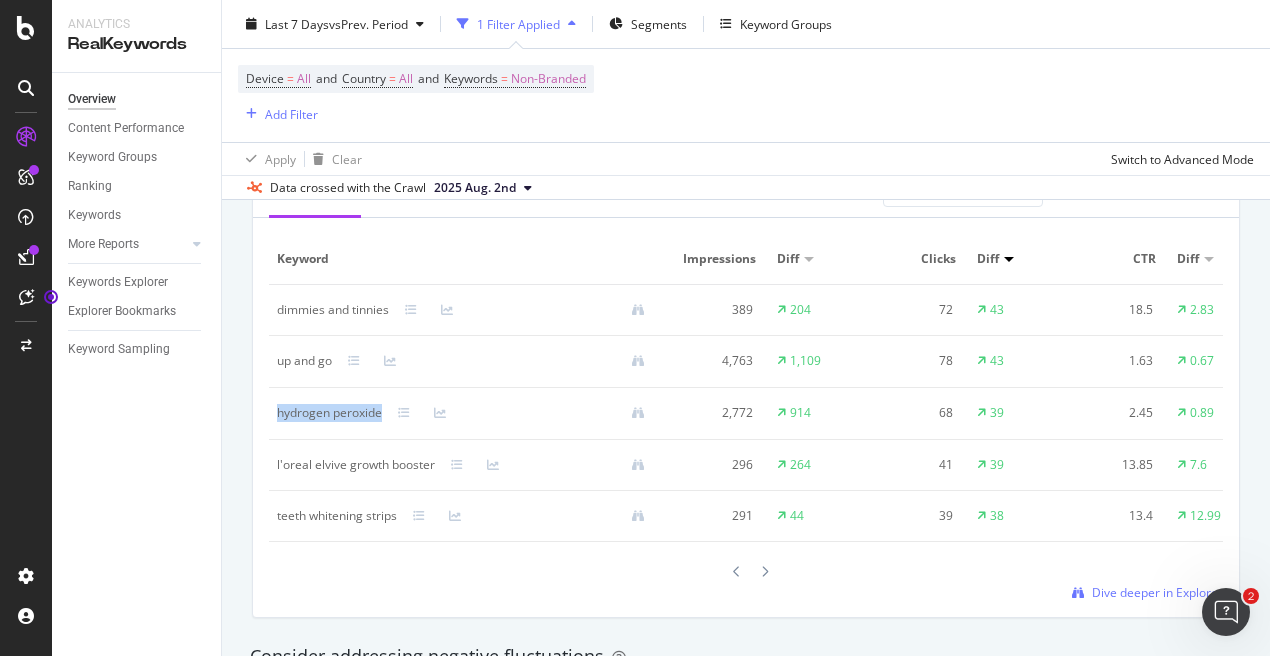 click on "hydrogen peroxide" at bounding box center [329, 413] 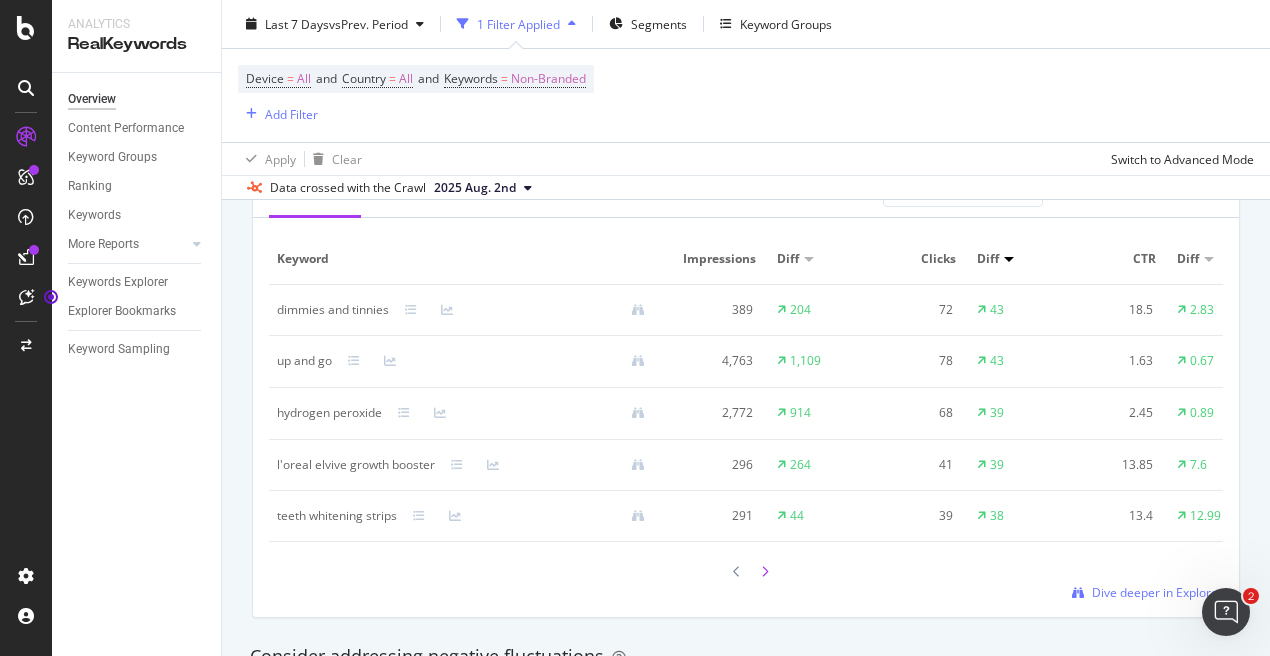 click at bounding box center [765, 571] 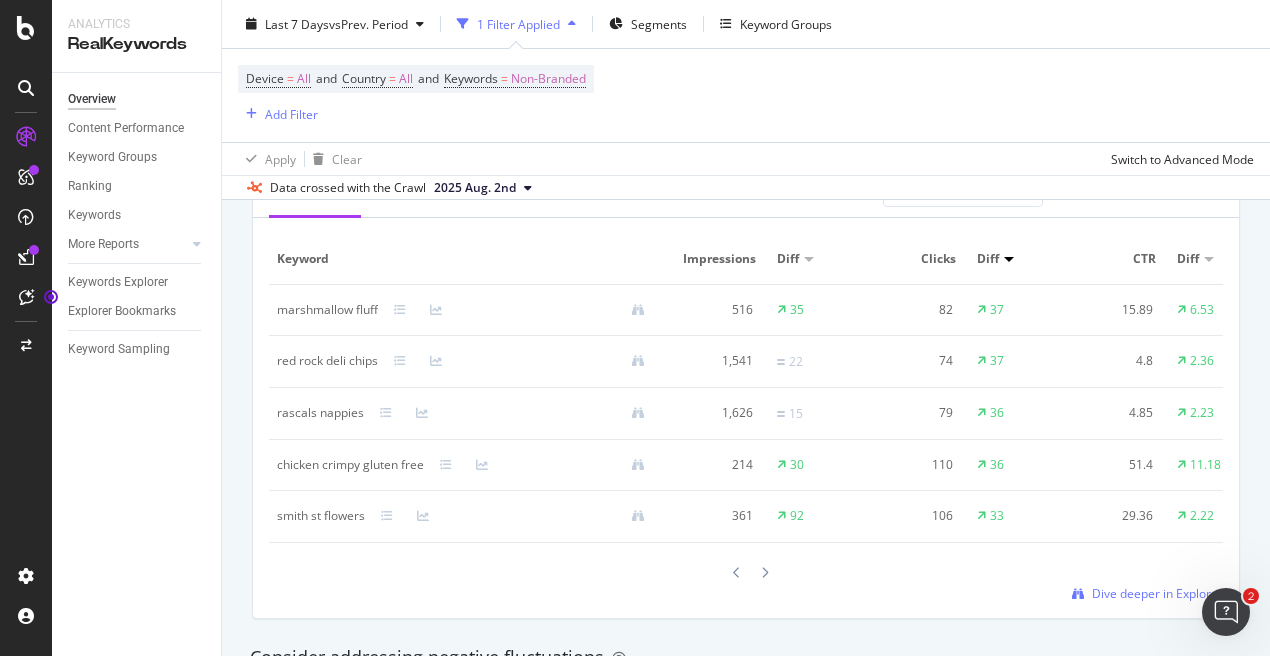 click at bounding box center (765, 572) 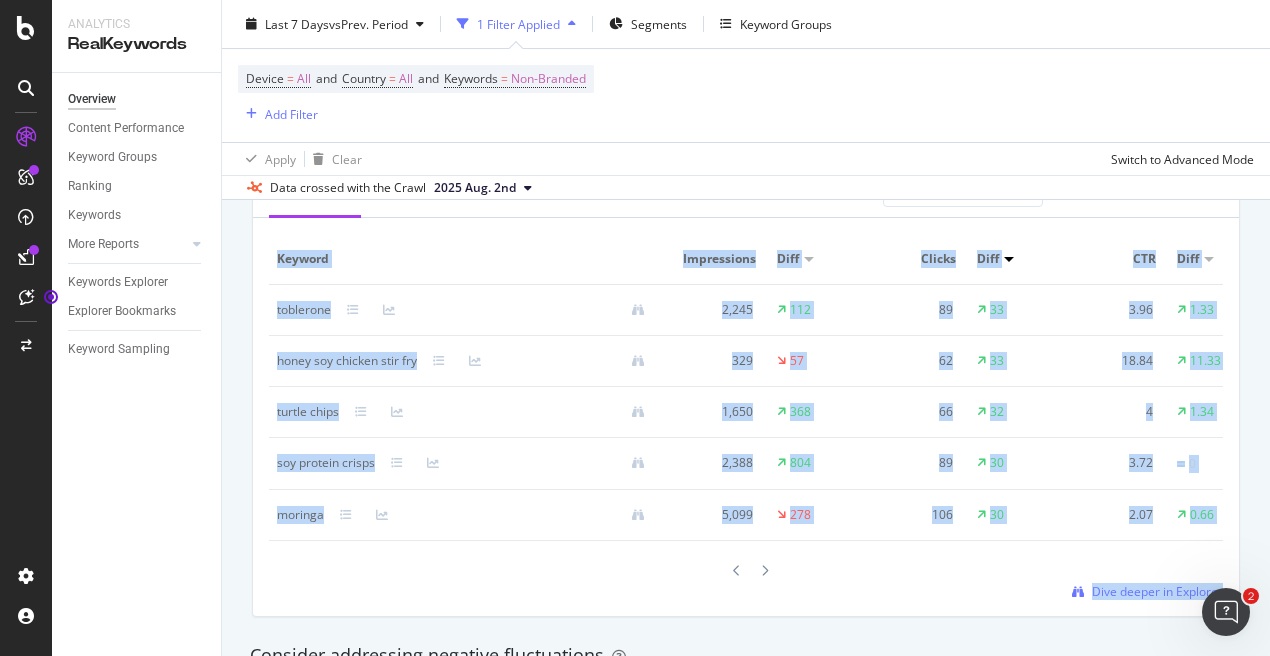 click at bounding box center (746, 570) 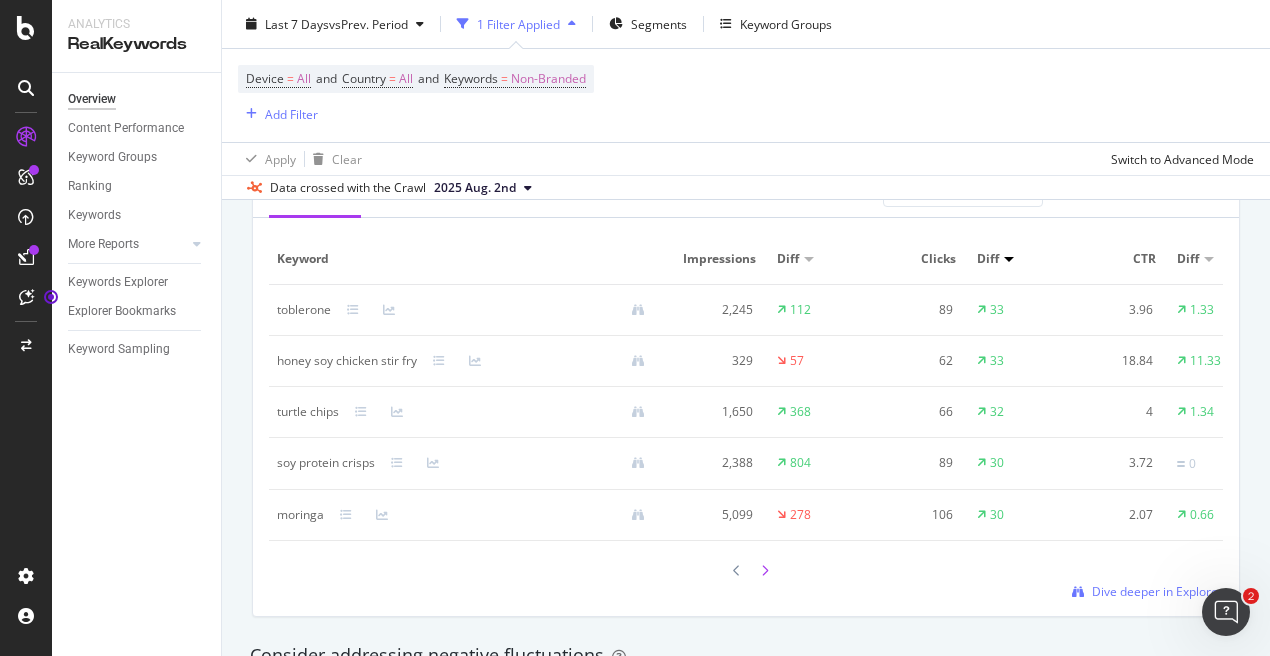 click at bounding box center (765, 571) 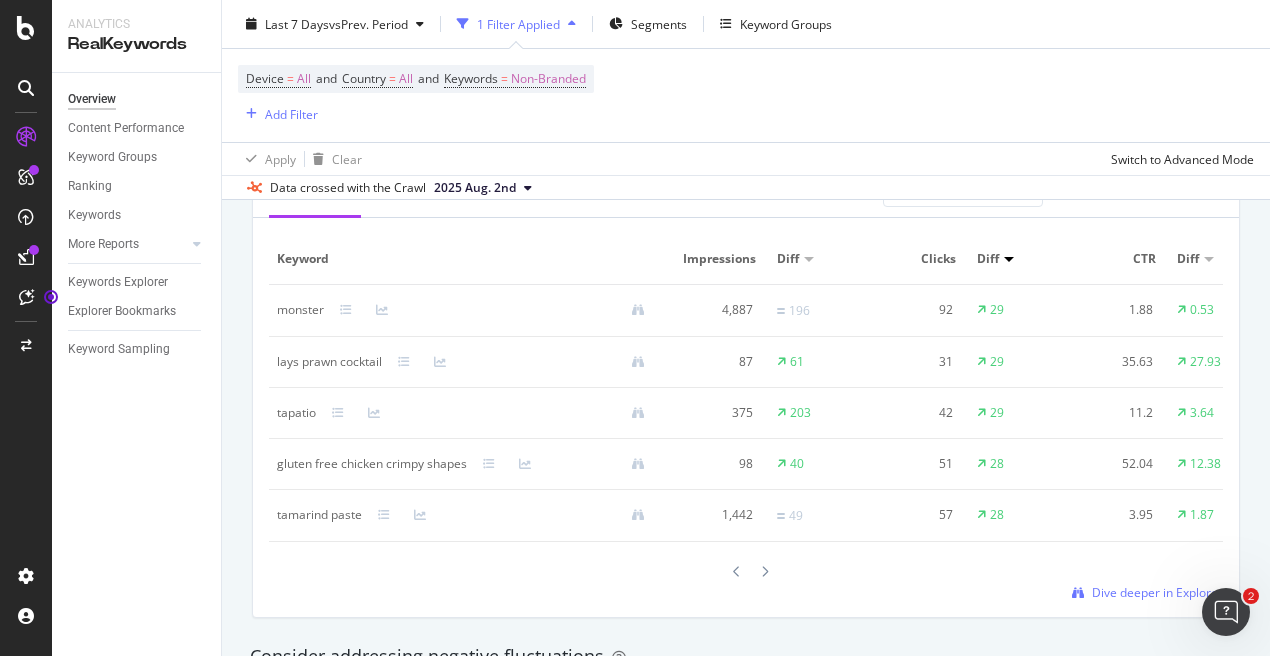 click at bounding box center [765, 572] 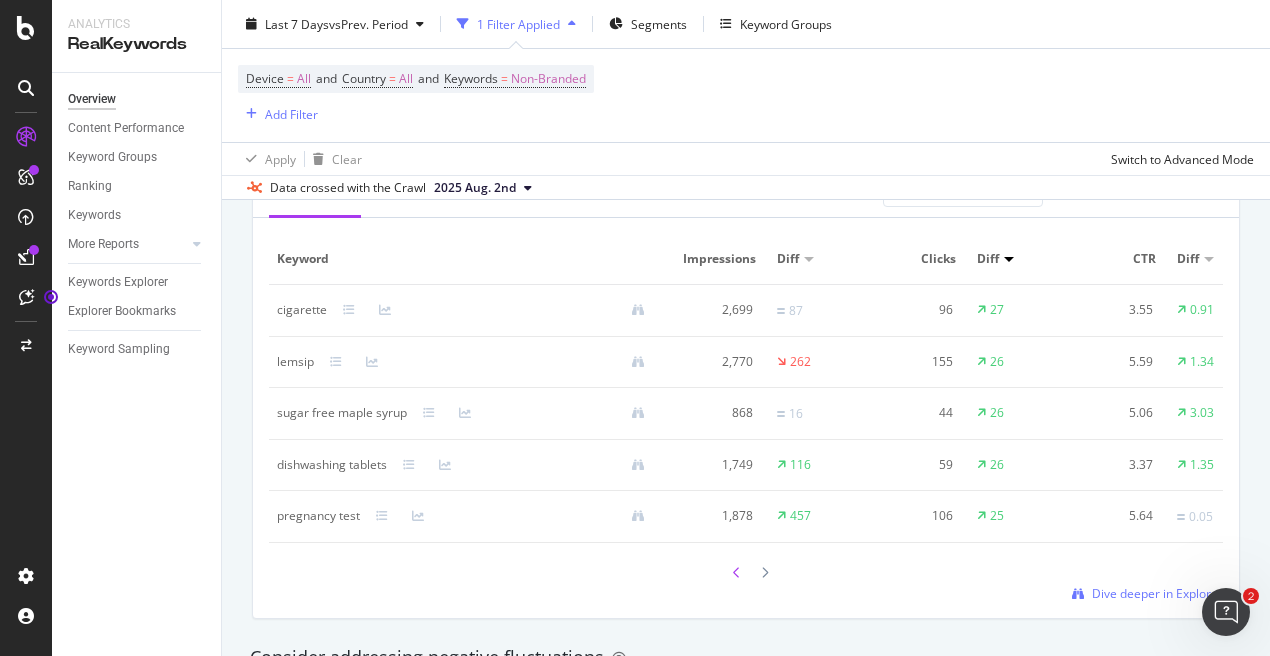 click at bounding box center (737, 573) 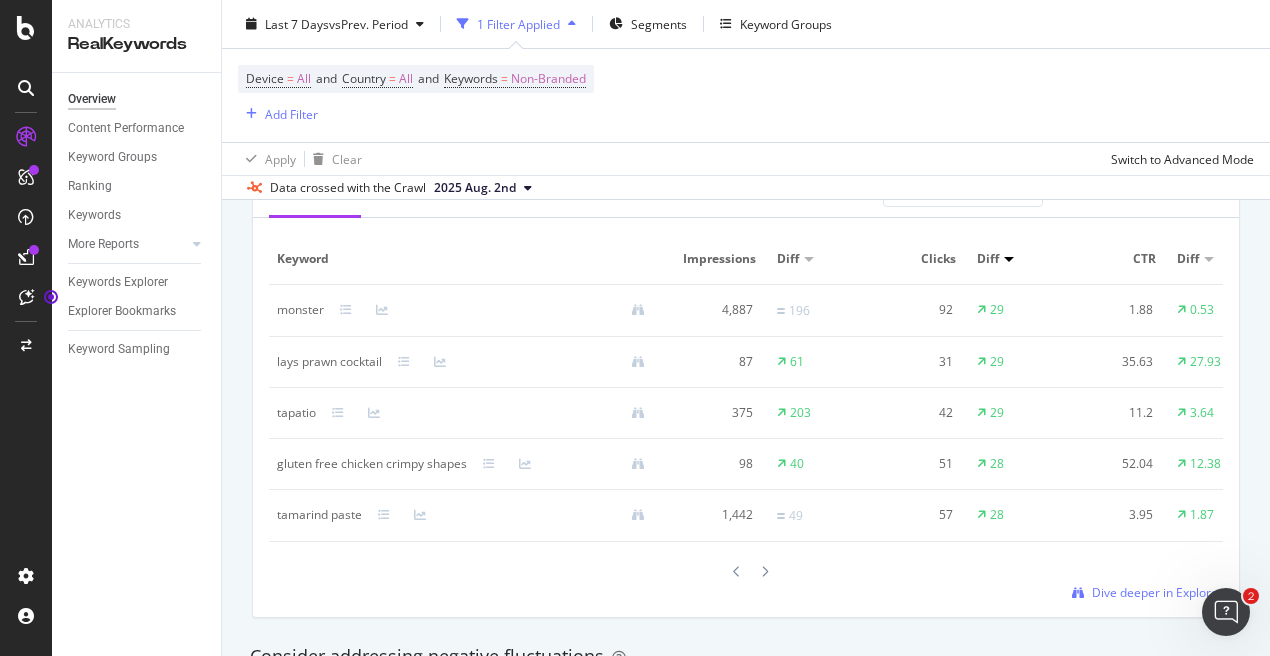 click at bounding box center [737, 572] 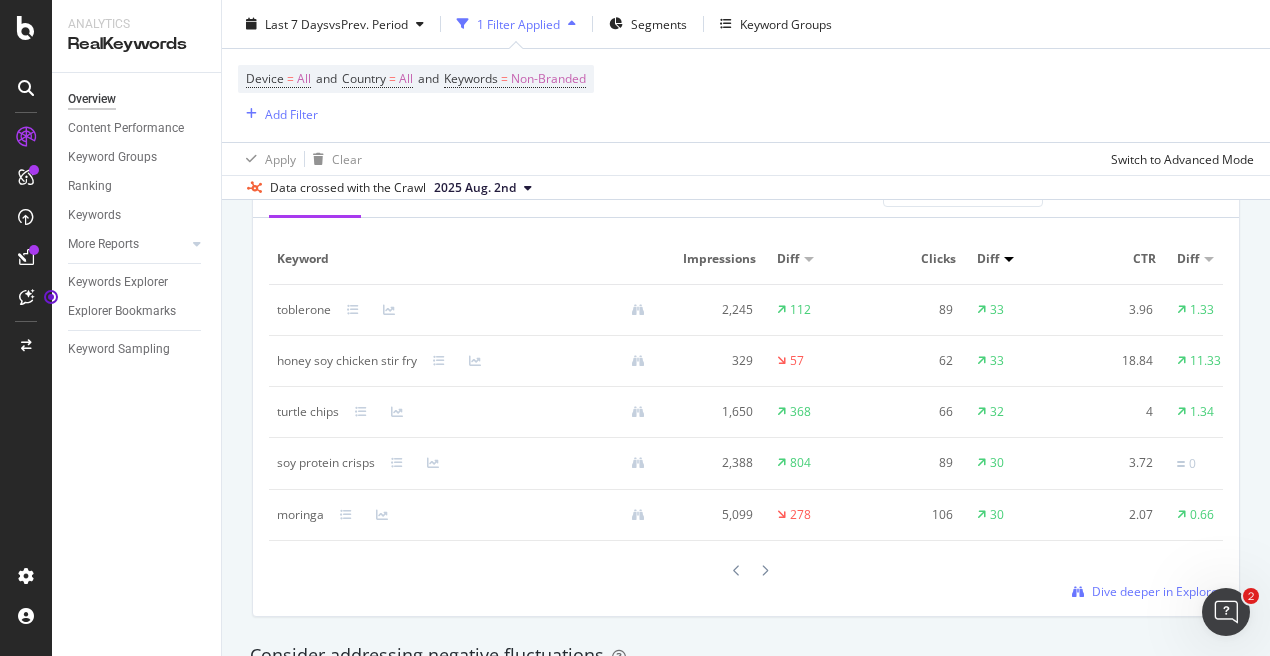 click at bounding box center (737, 571) 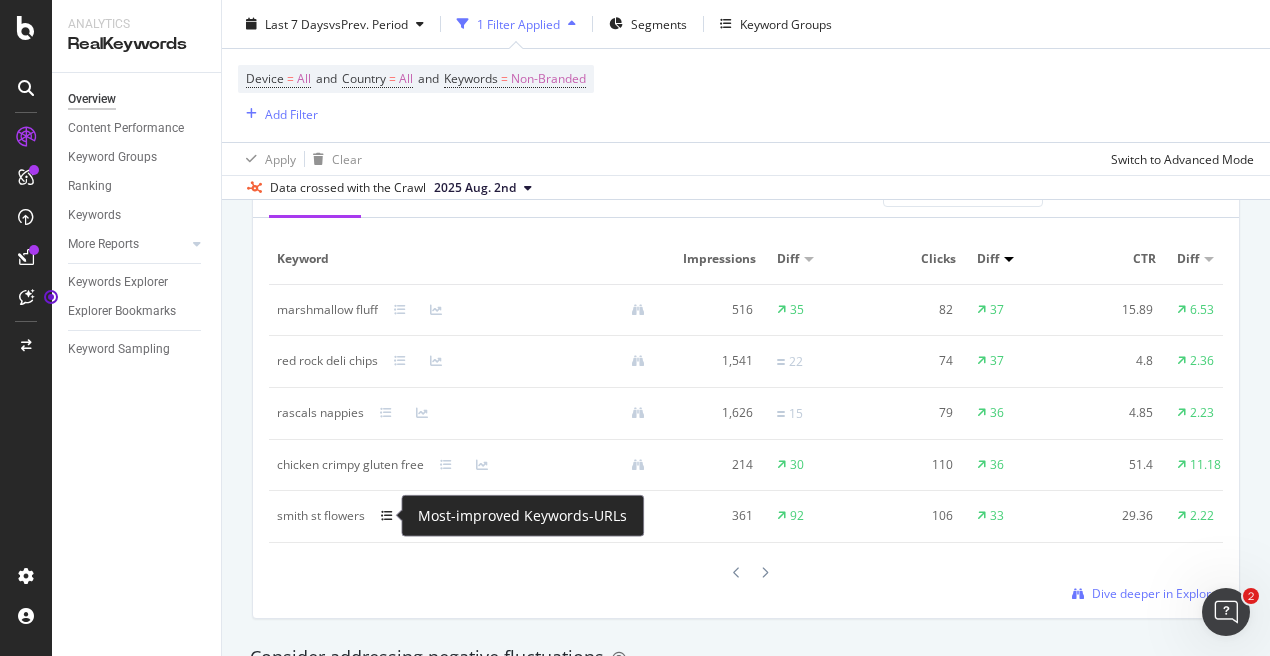 click at bounding box center (387, 516) 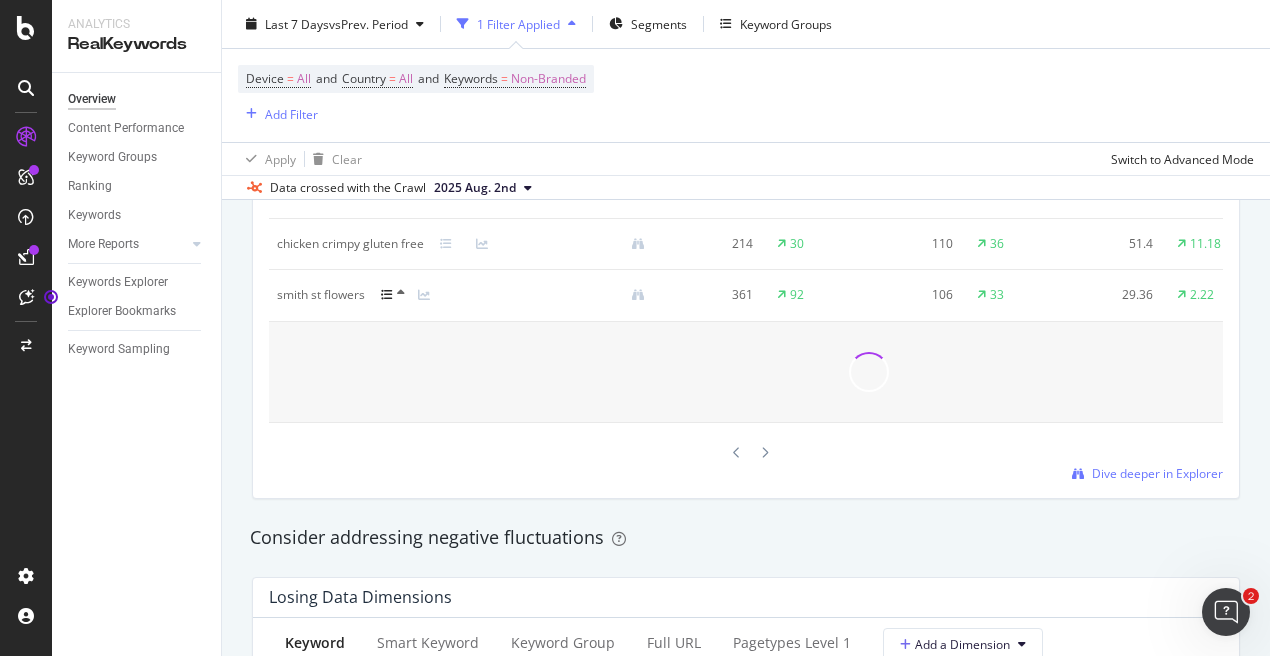 scroll, scrollTop: 2106, scrollLeft: 0, axis: vertical 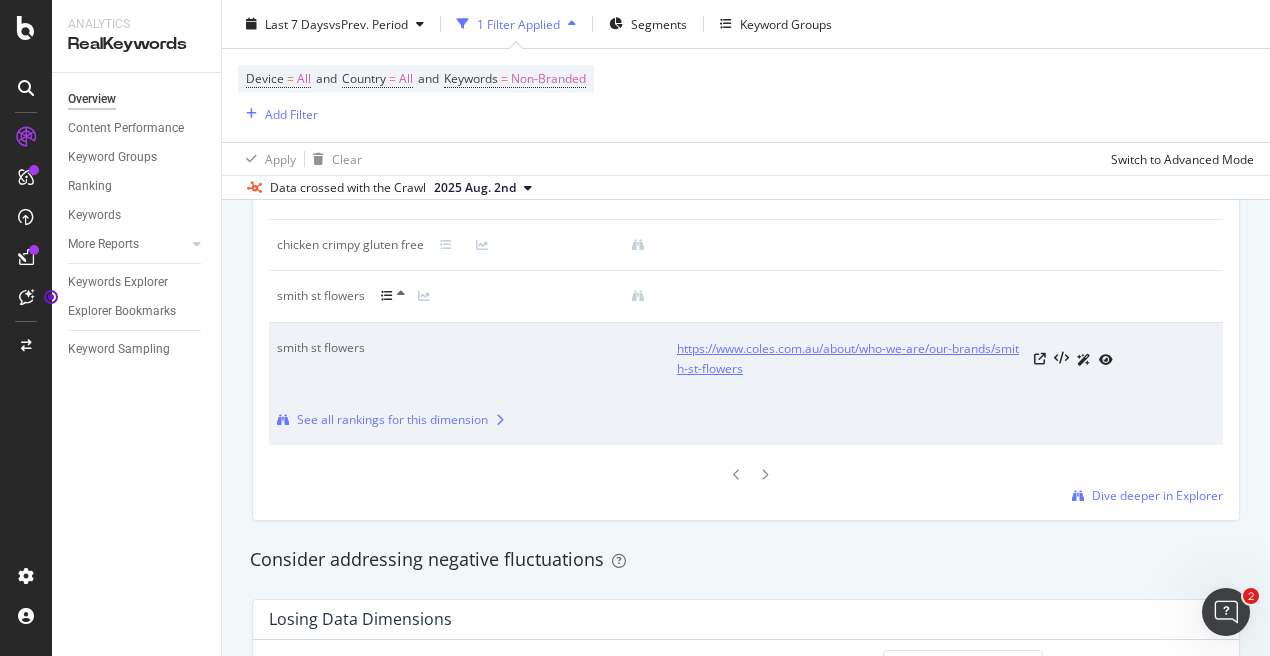 click on "https://www.coles.com.au/about/who-we-are/our-brands/smith-st-flowers" at bounding box center (851, 359) 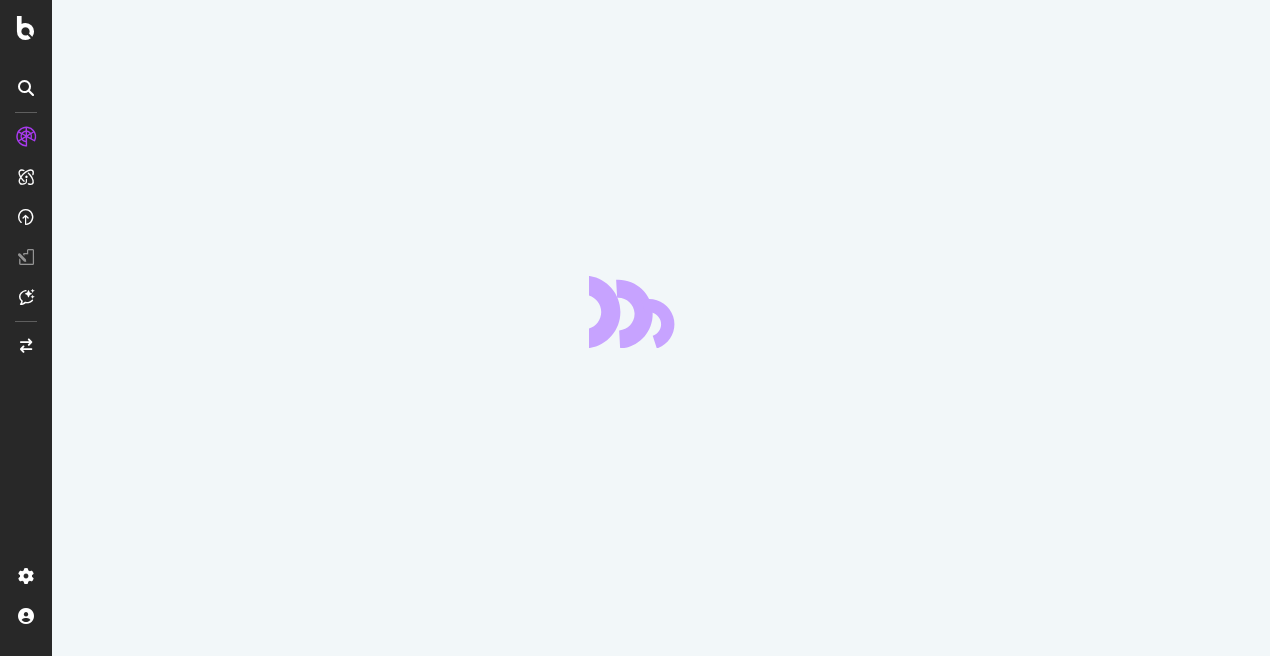 scroll, scrollTop: 0, scrollLeft: 0, axis: both 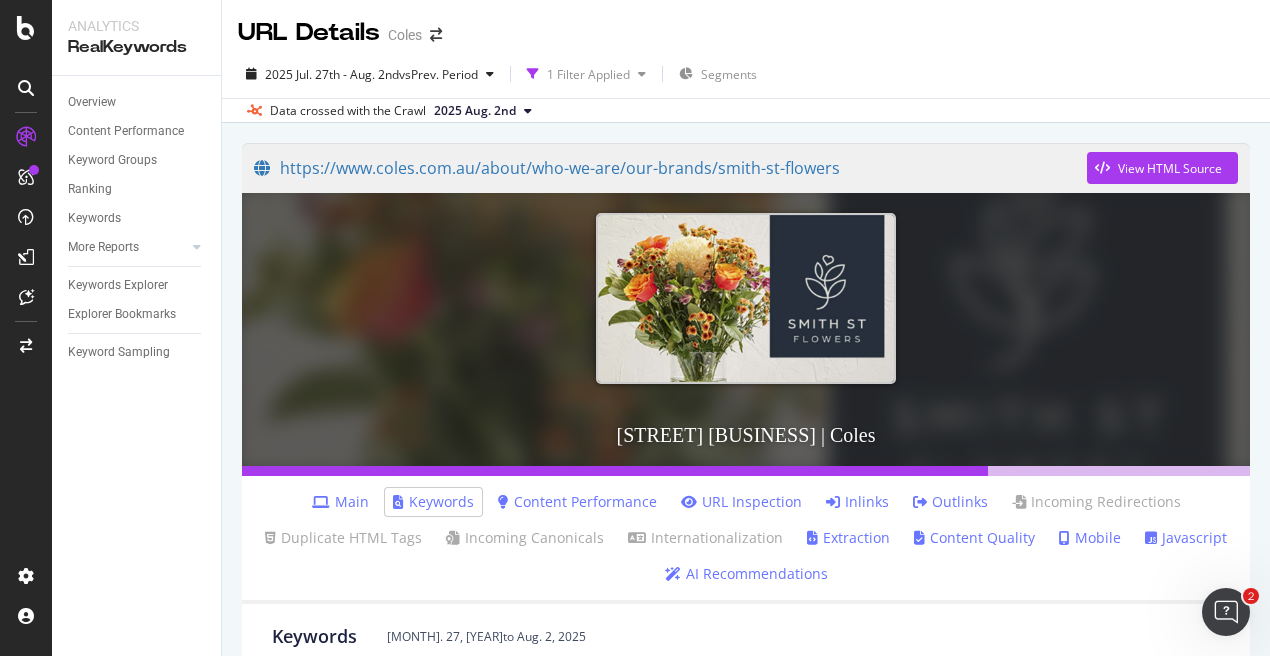 click on "Main Keywords Content Performance URL Inspection Inlinks Outlinks Incoming Redirections Duplicate HTML Tags Incoming Canonicals Internationalization Extraction Content Quality Mobile Javascript AI Recommendations" at bounding box center (746, 540) 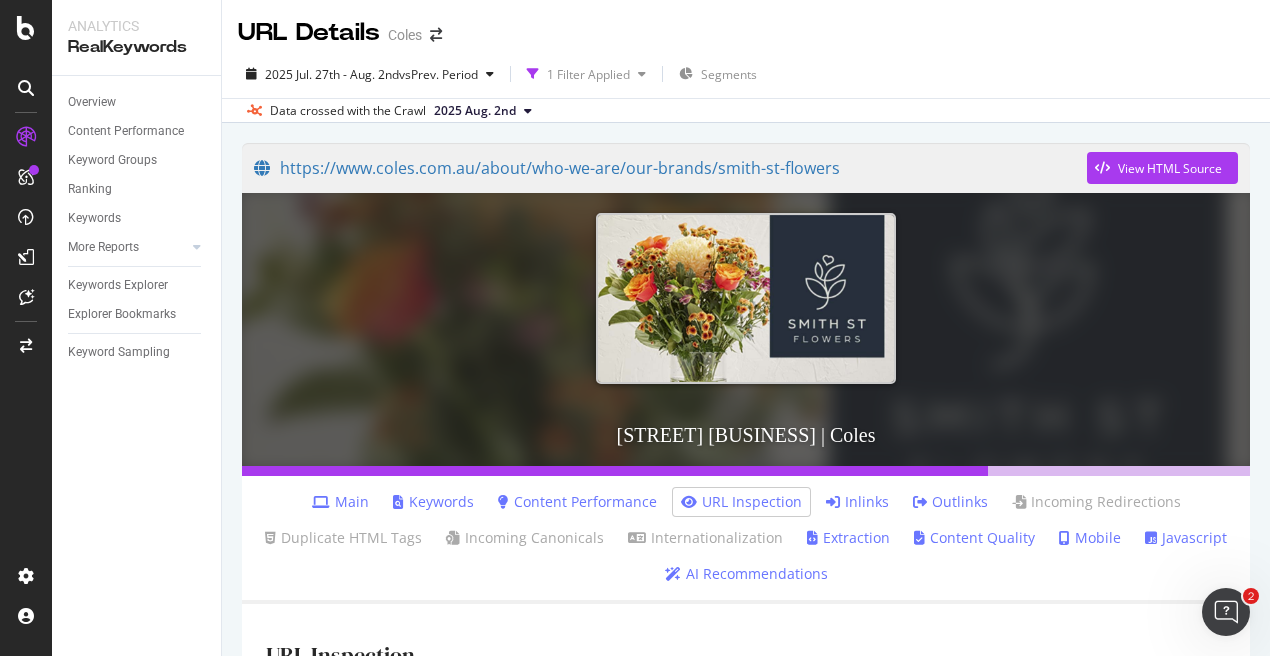 click on "URL Inspection" at bounding box center [741, 502] 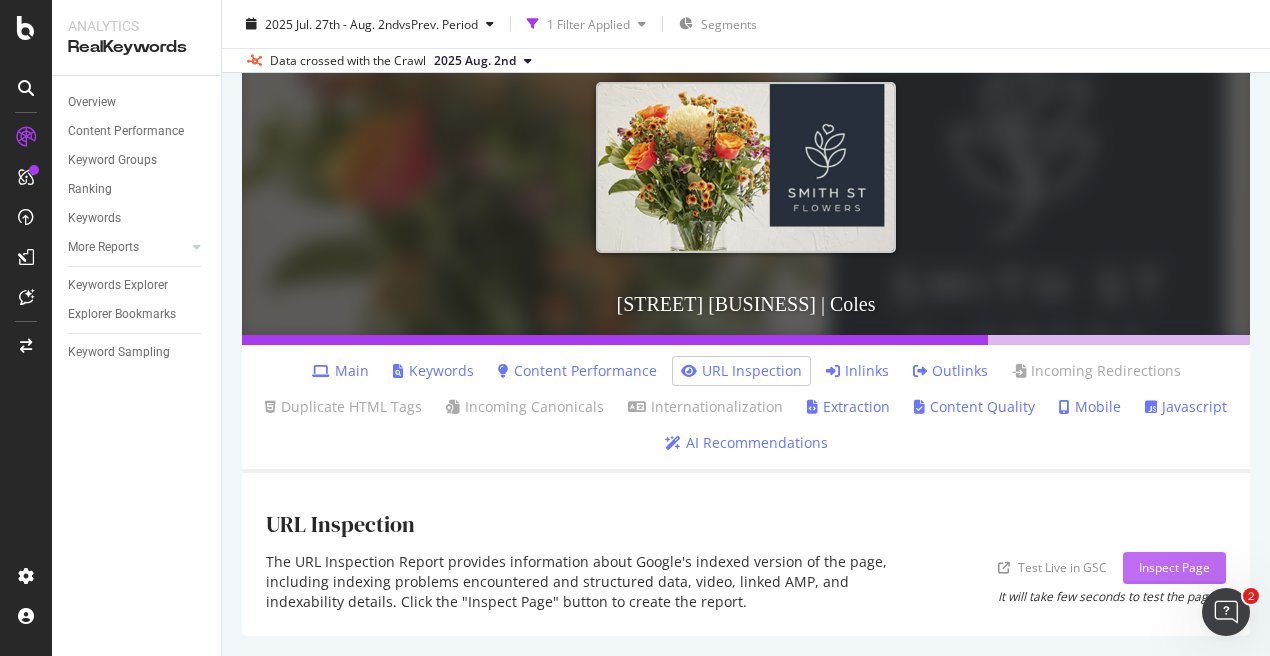 click on "Inspect Page" at bounding box center [1174, 567] 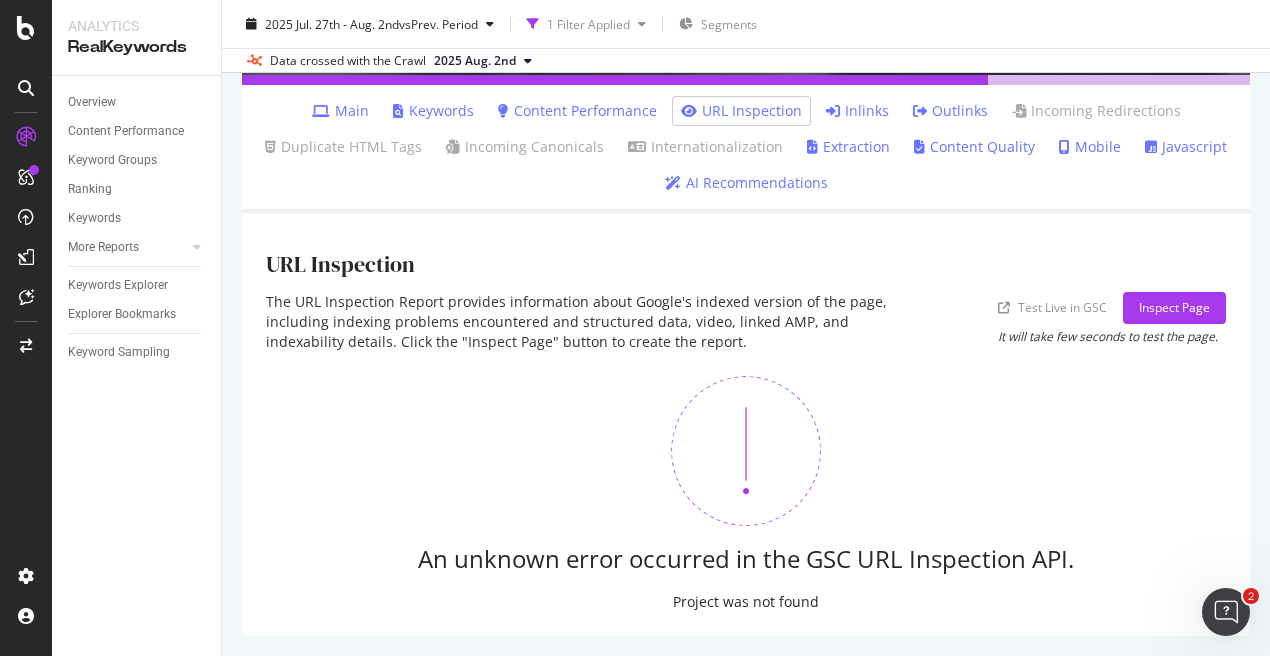 scroll, scrollTop: 0, scrollLeft: 0, axis: both 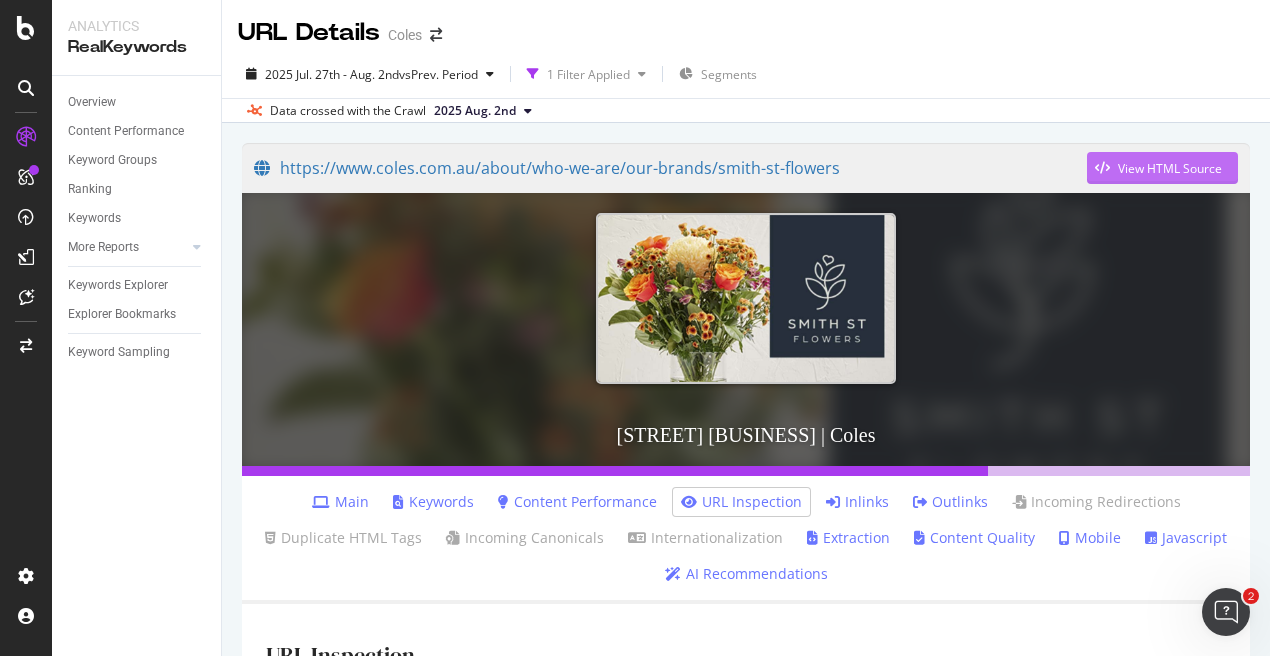 click on "View HTML Source" at bounding box center (1154, 168) 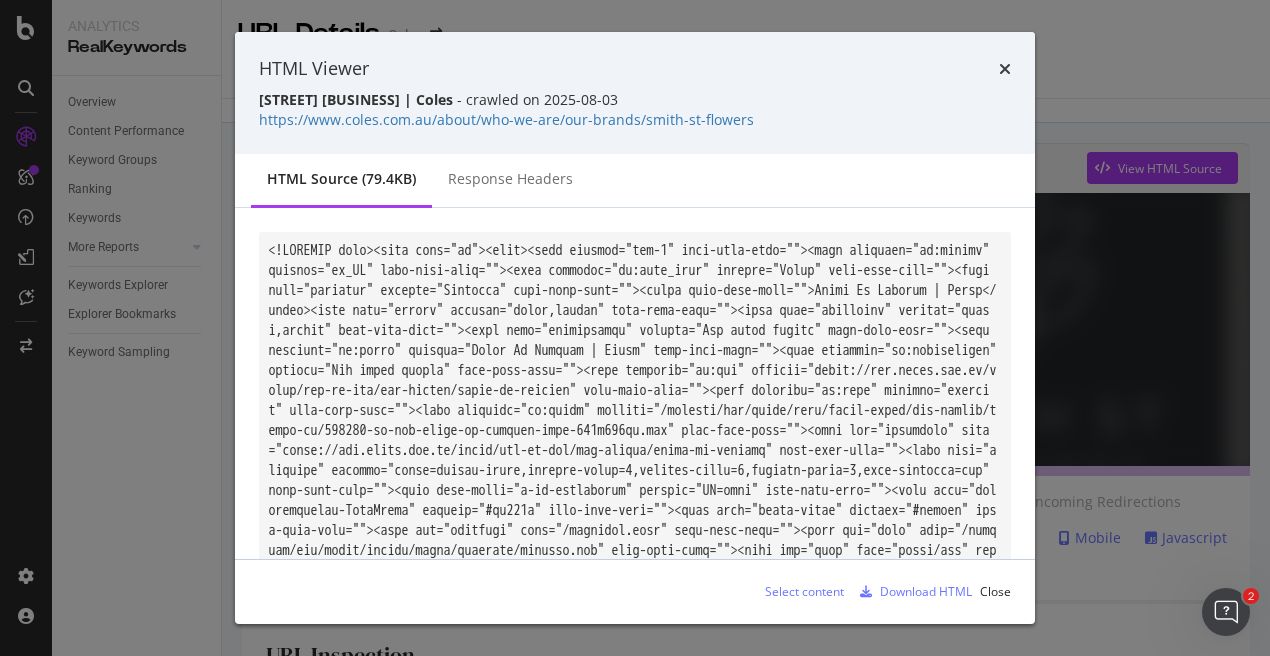 click at bounding box center (636, 8560) 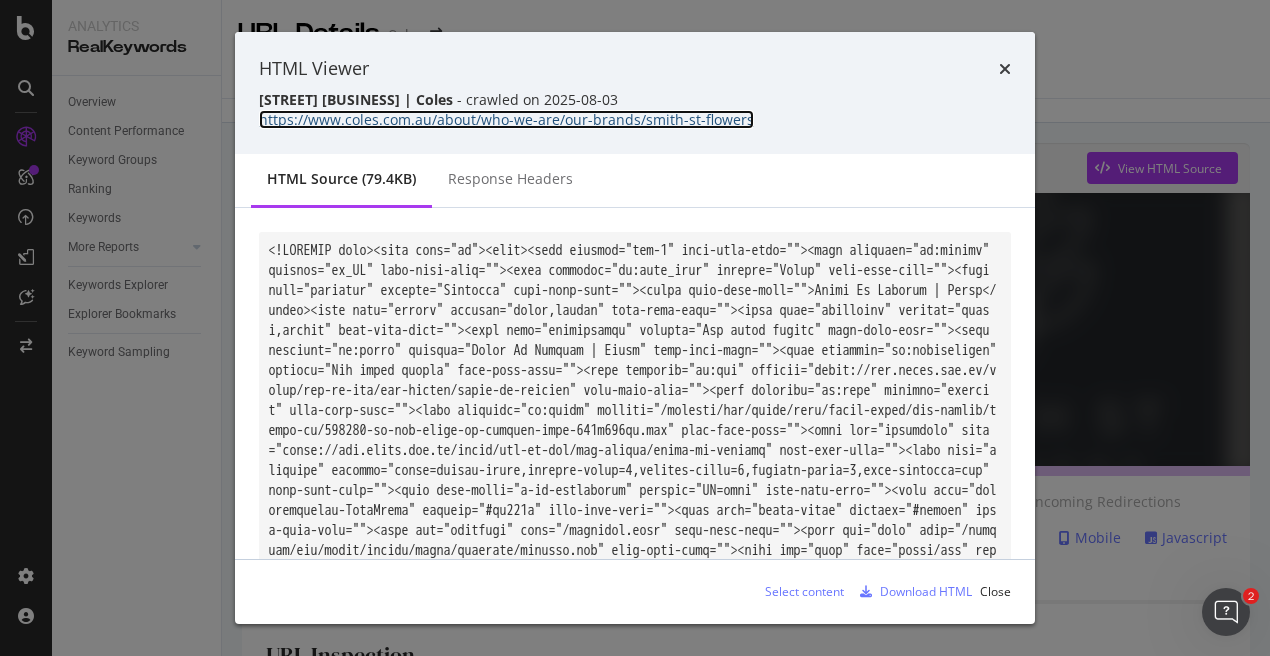 click on "https://www.coles.com.au/about/who-we-are/our-brands/smith-st-flowers" at bounding box center [506, 119] 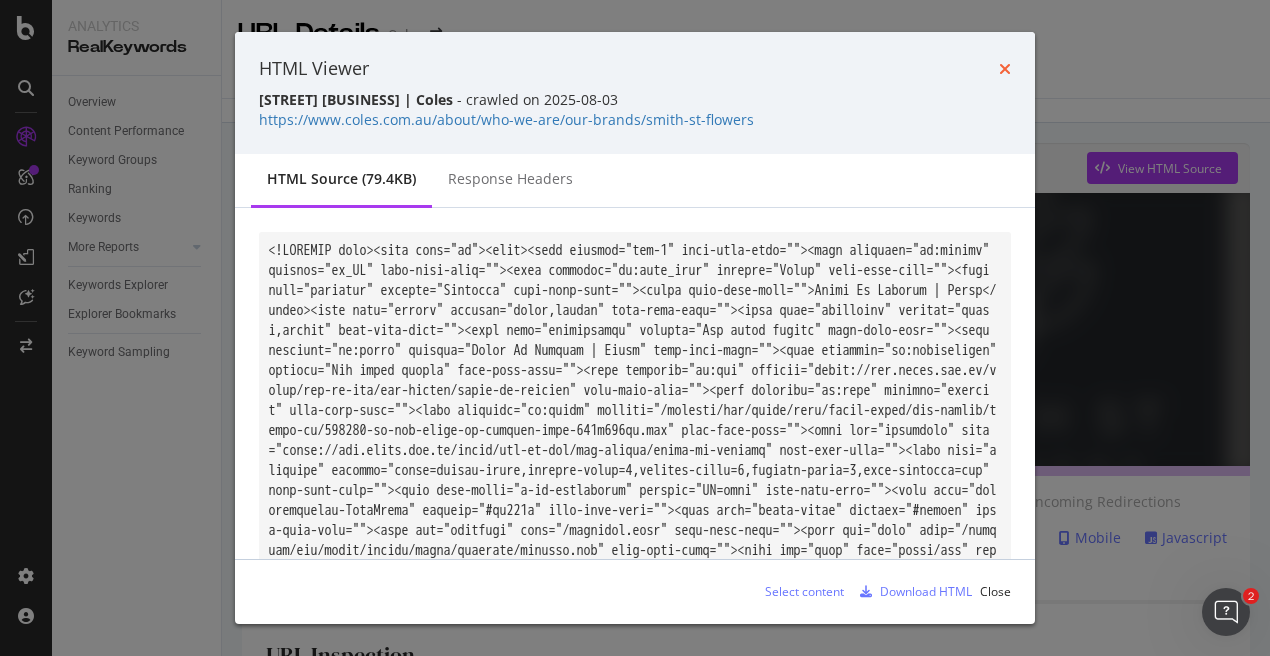click at bounding box center [1005, 69] 